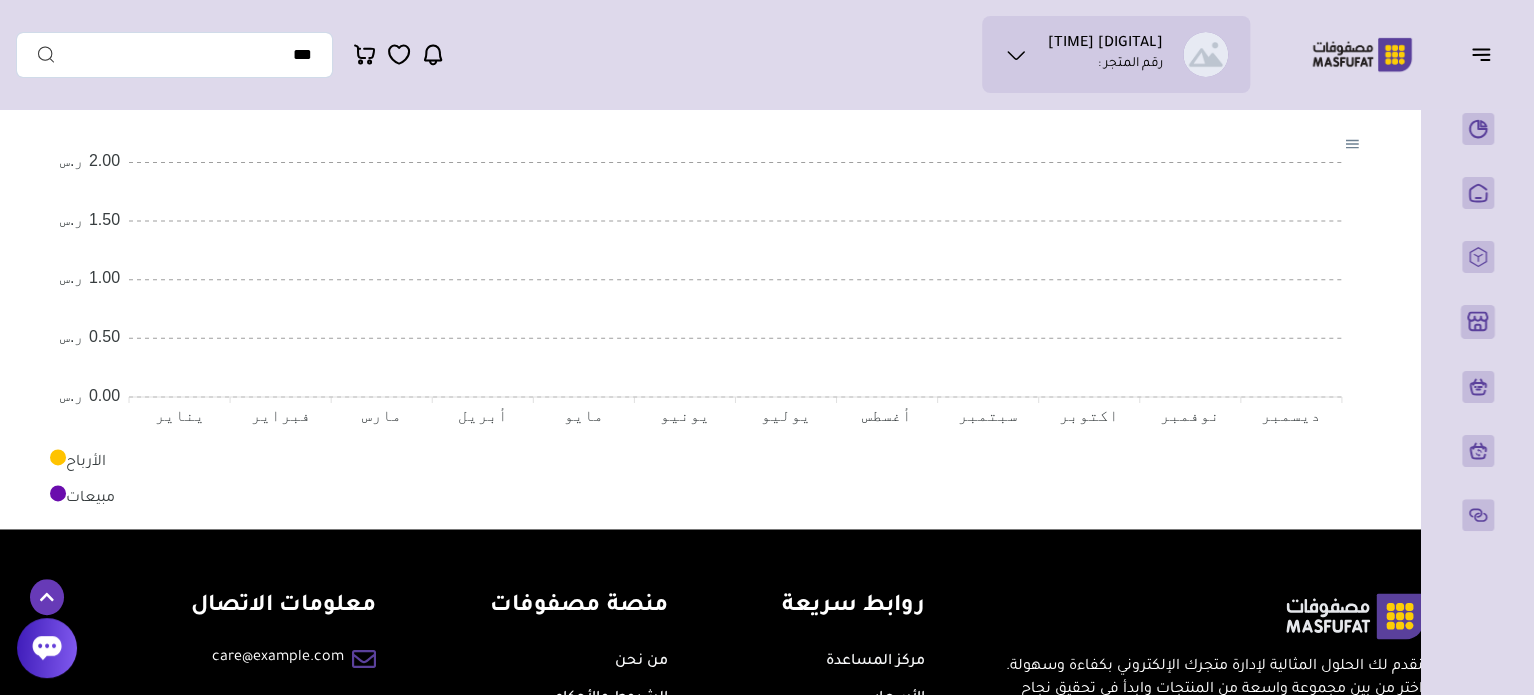 scroll, scrollTop: 1487, scrollLeft: 0, axis: vertical 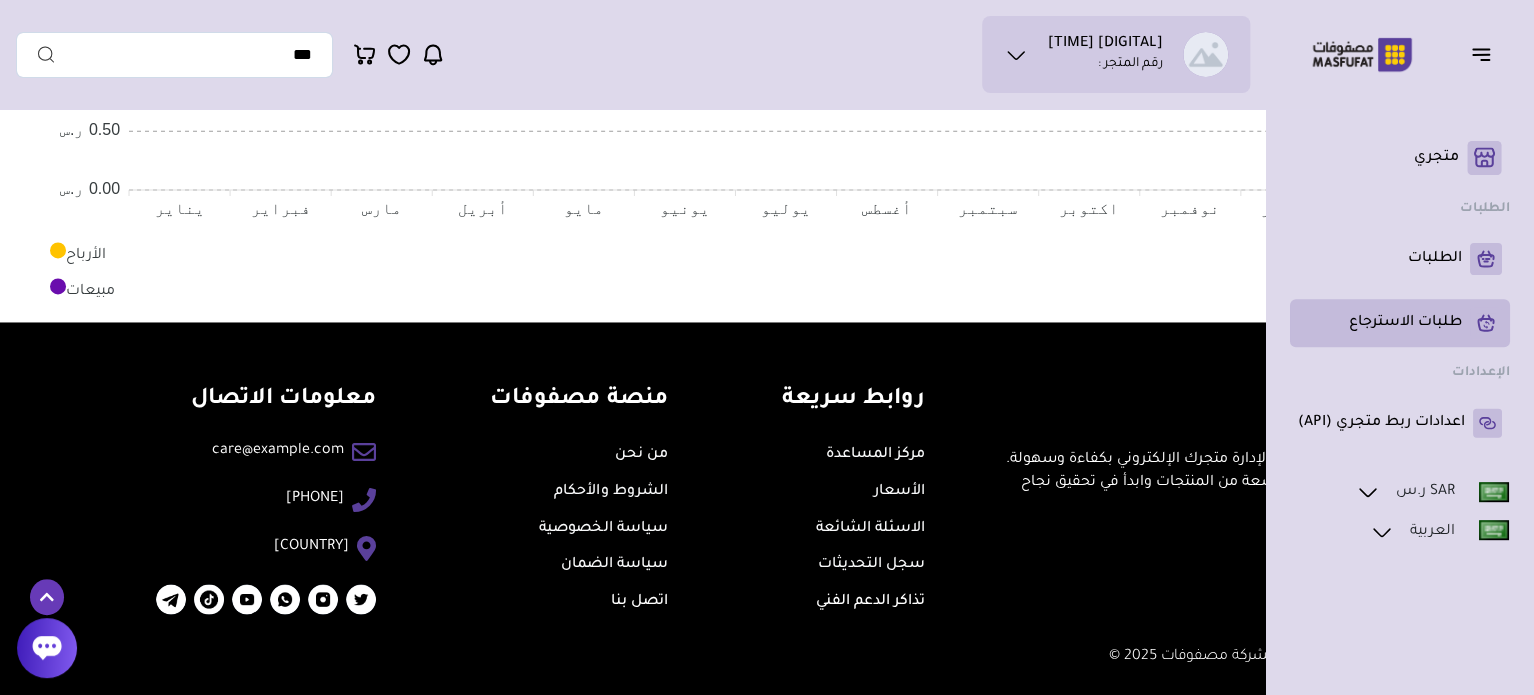 click on "طلبات الاسترجاع" at bounding box center (1405, 323) 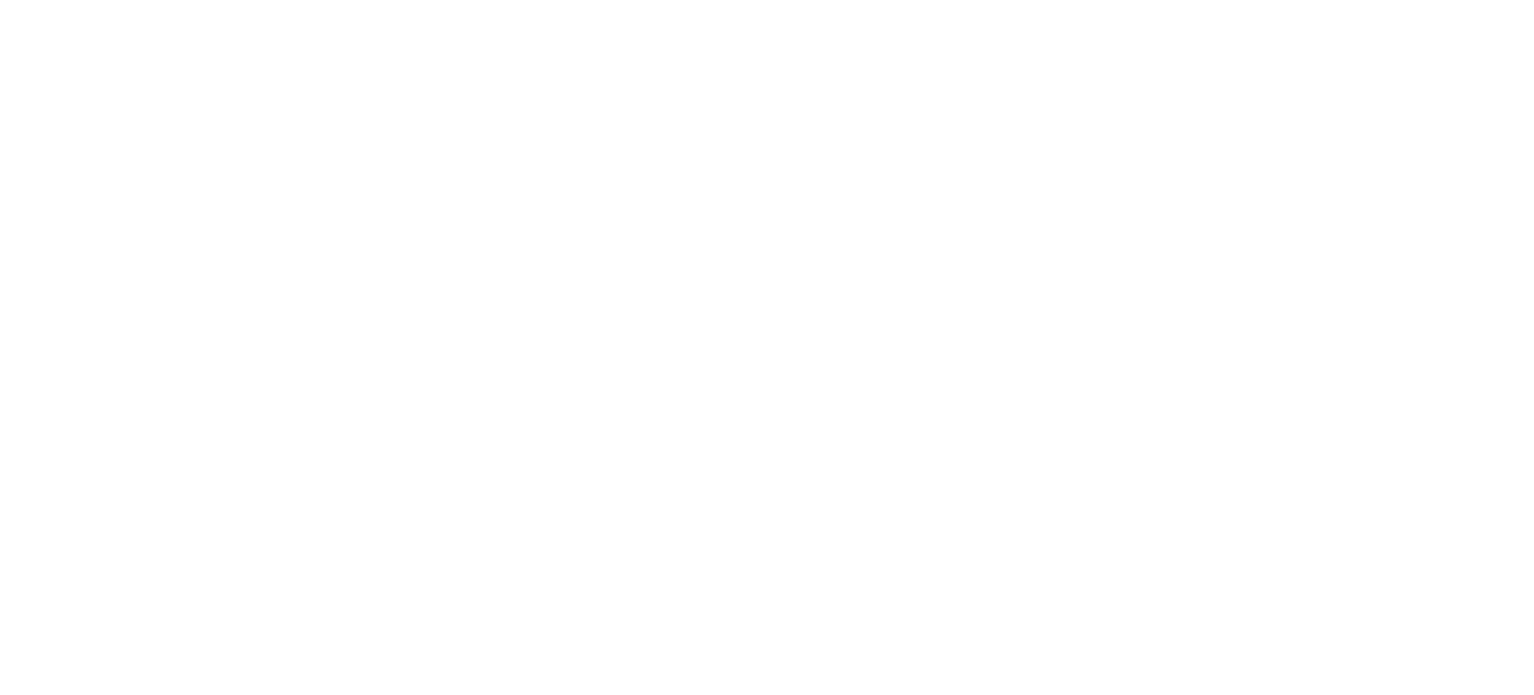 scroll, scrollTop: 0, scrollLeft: 0, axis: both 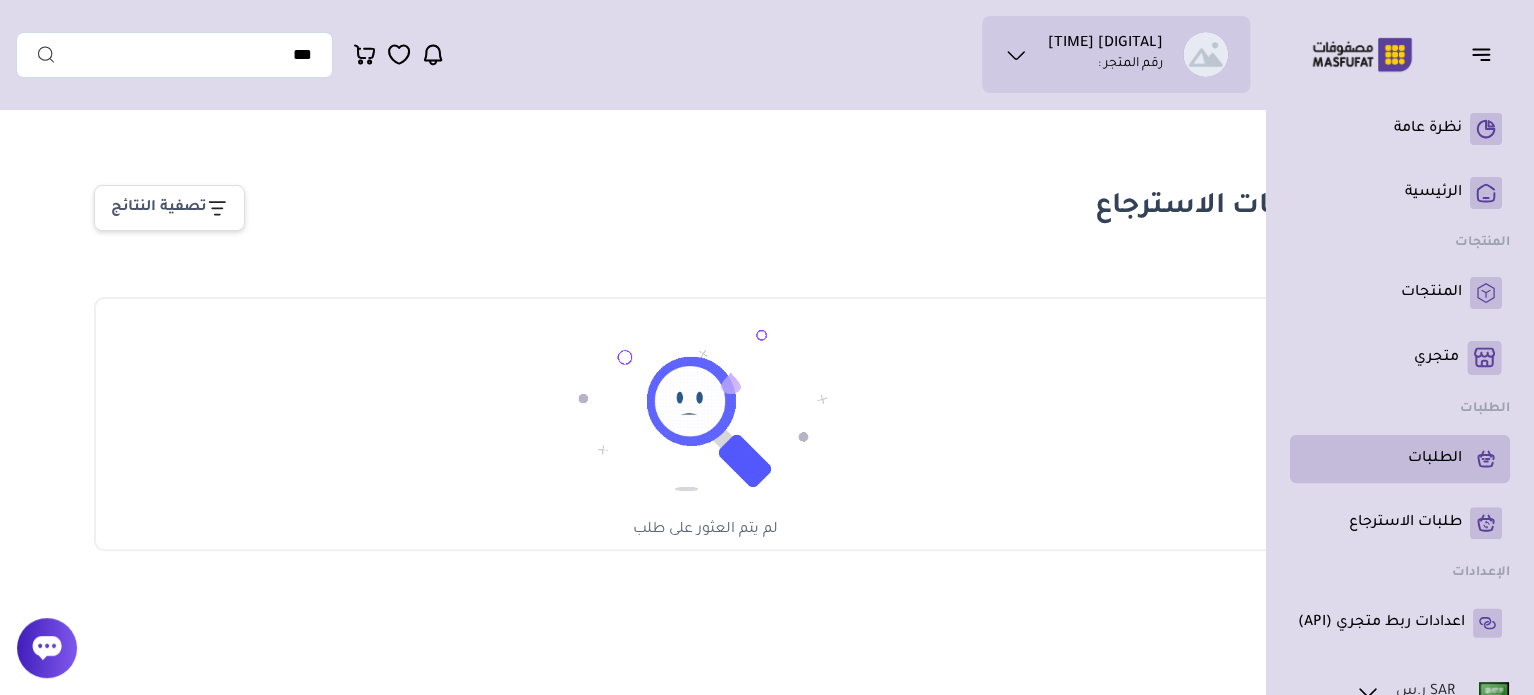 click on "الطلبات" at bounding box center [1435, 459] 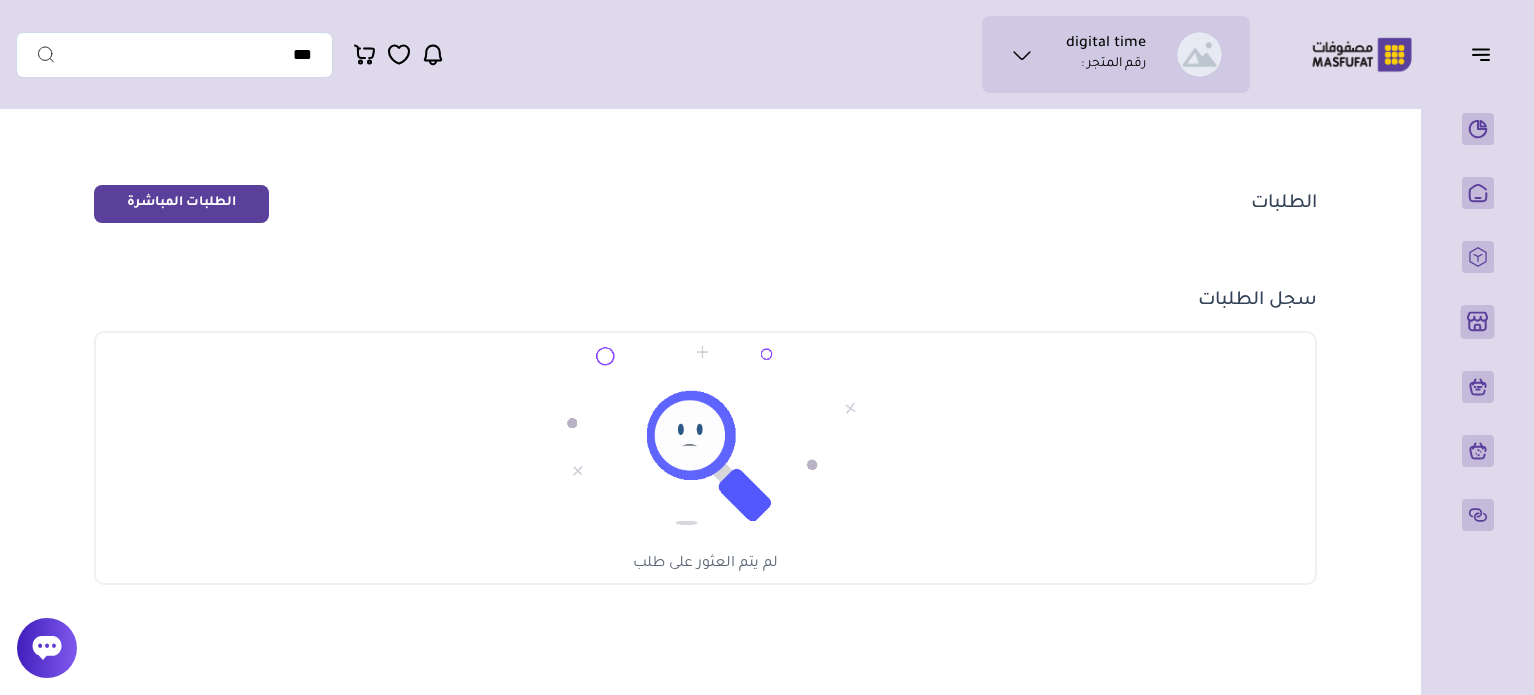 scroll, scrollTop: 0, scrollLeft: 0, axis: both 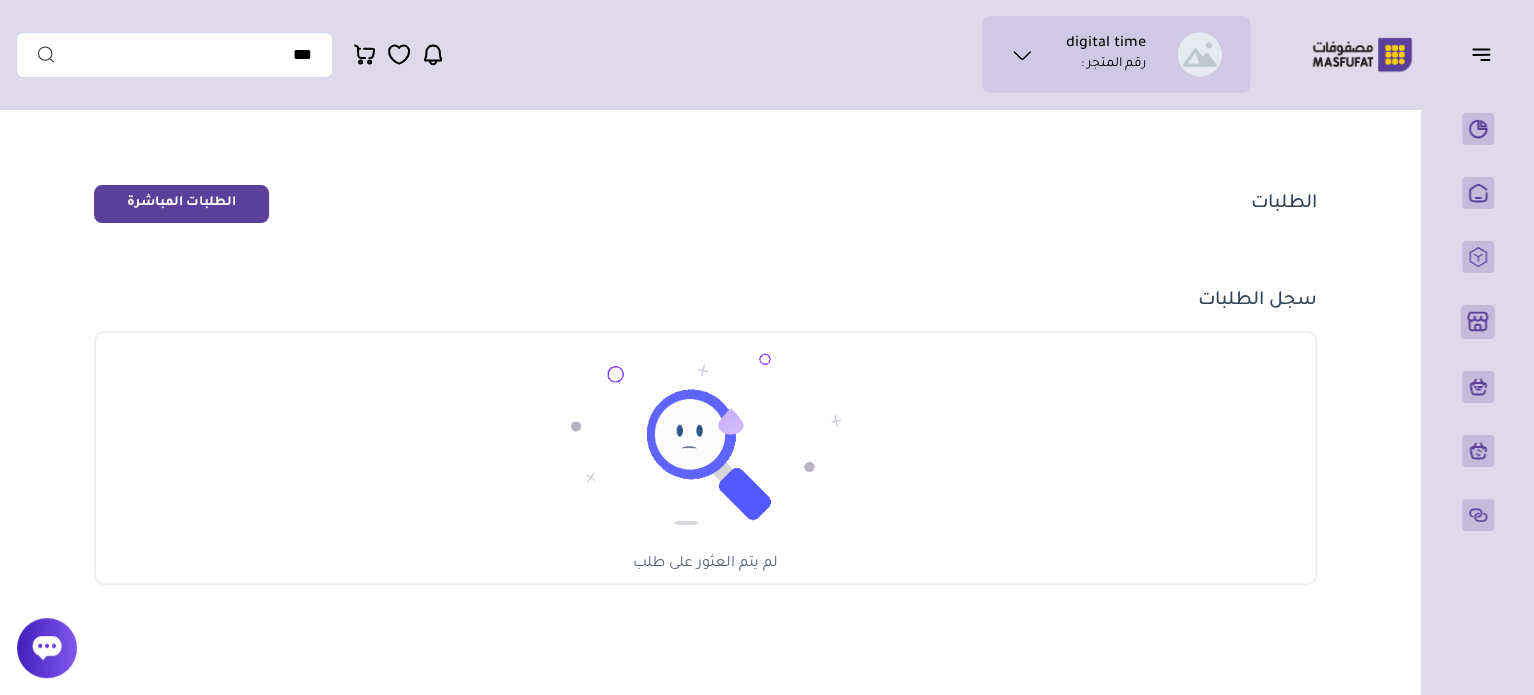 click on "متجري  ( 0 )" at bounding box center [0, 0] 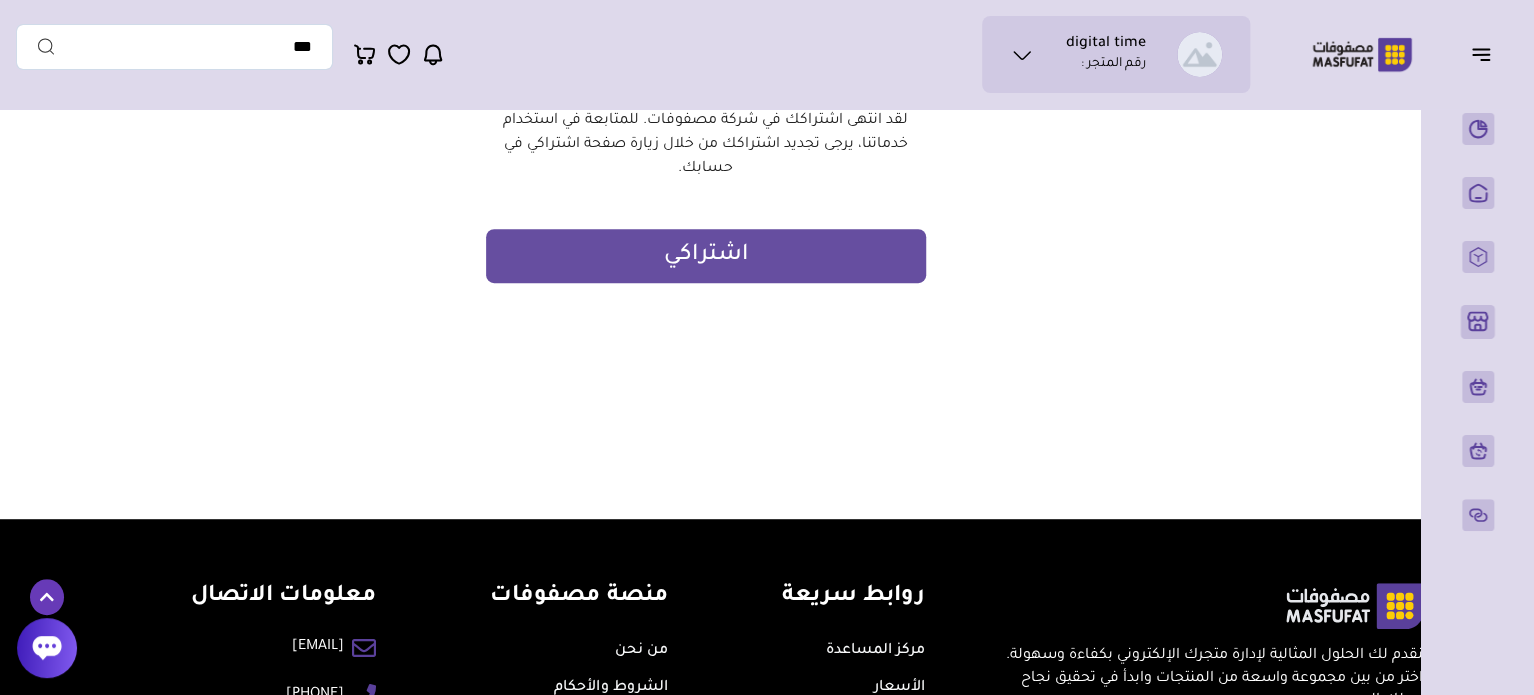 scroll, scrollTop: 200, scrollLeft: 0, axis: vertical 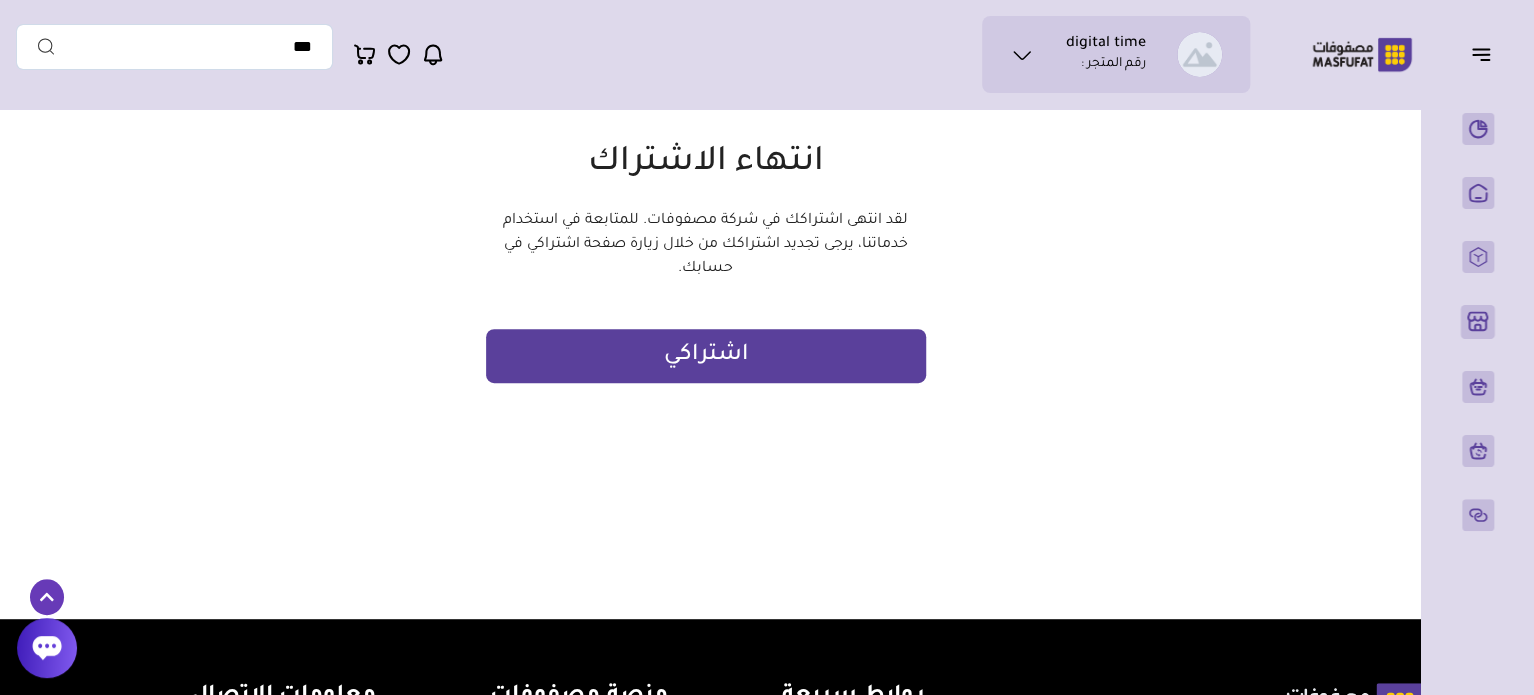 click on "اشتراكي" at bounding box center (706, 356) 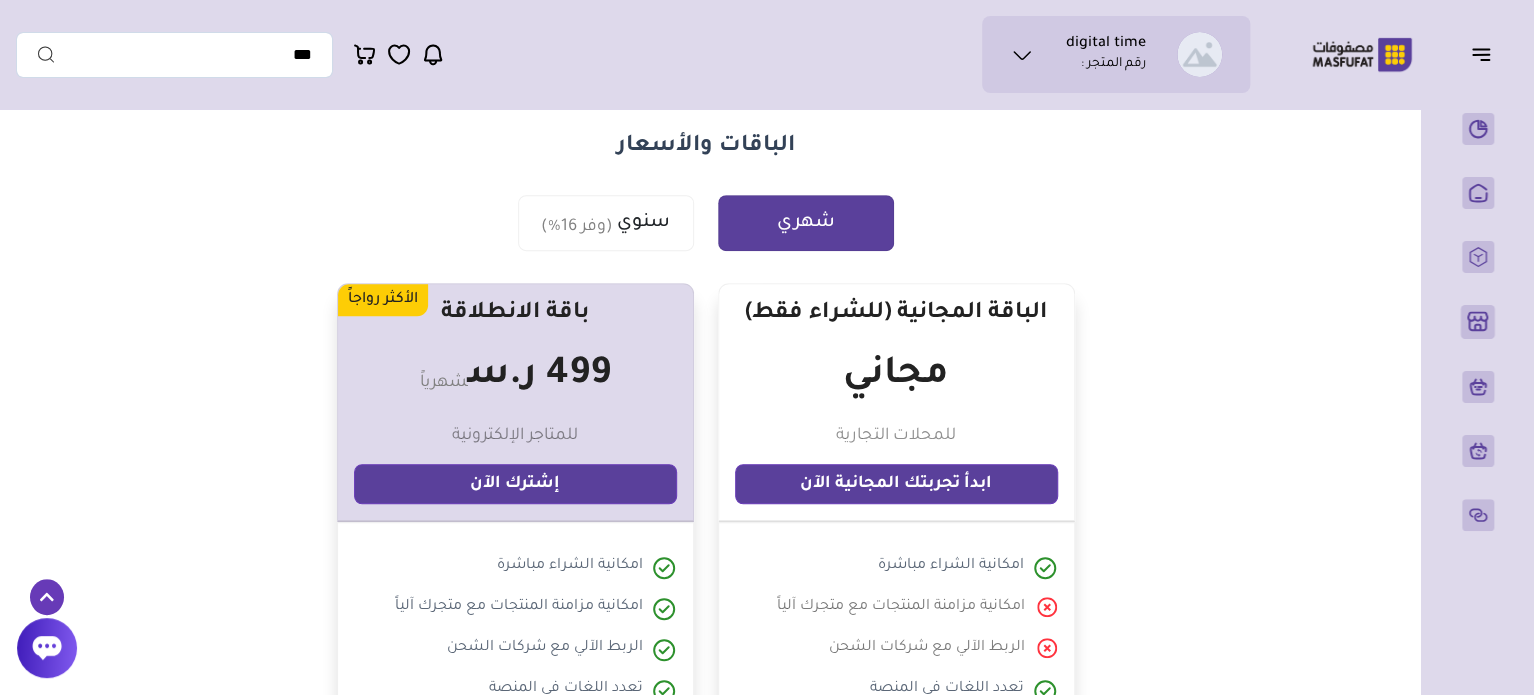 scroll, scrollTop: 400, scrollLeft: 0, axis: vertical 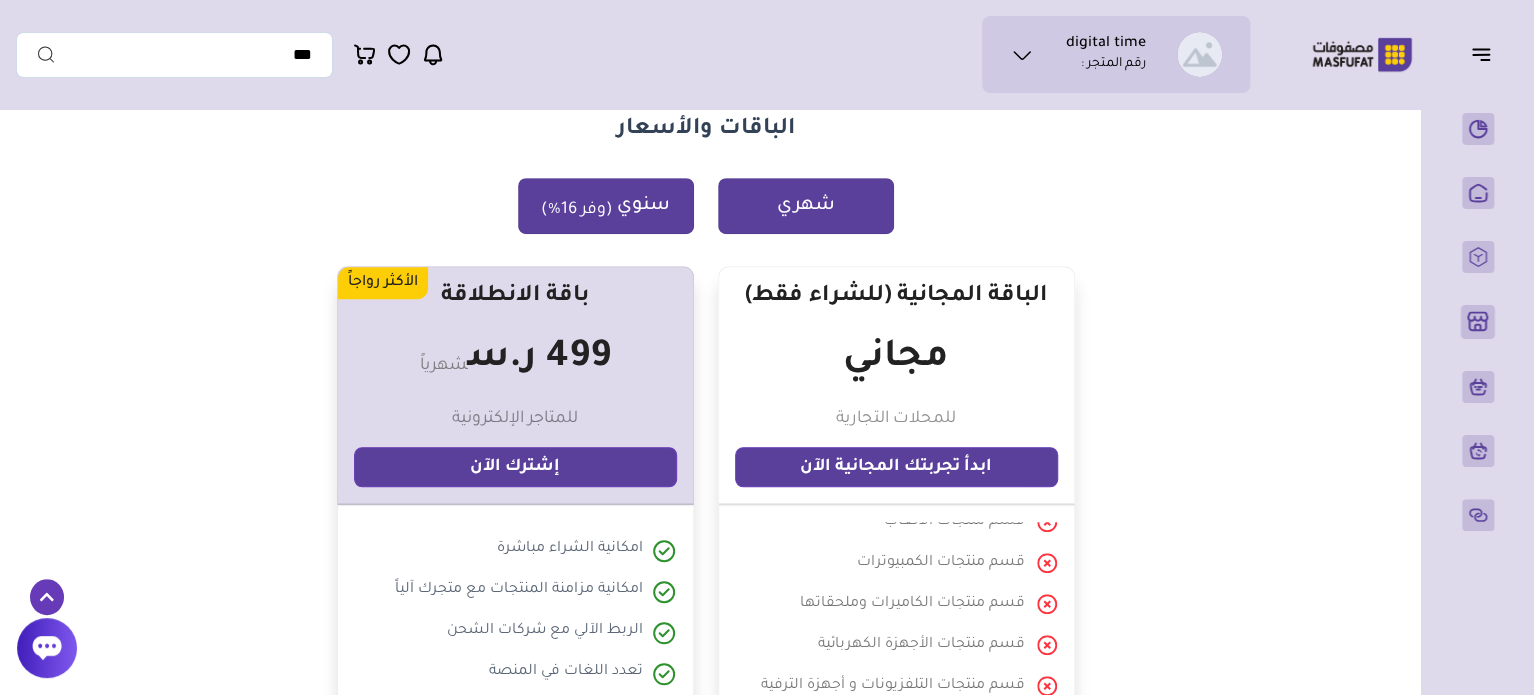 click on "سنوي
(وفر 16%)" at bounding box center (606, 206) 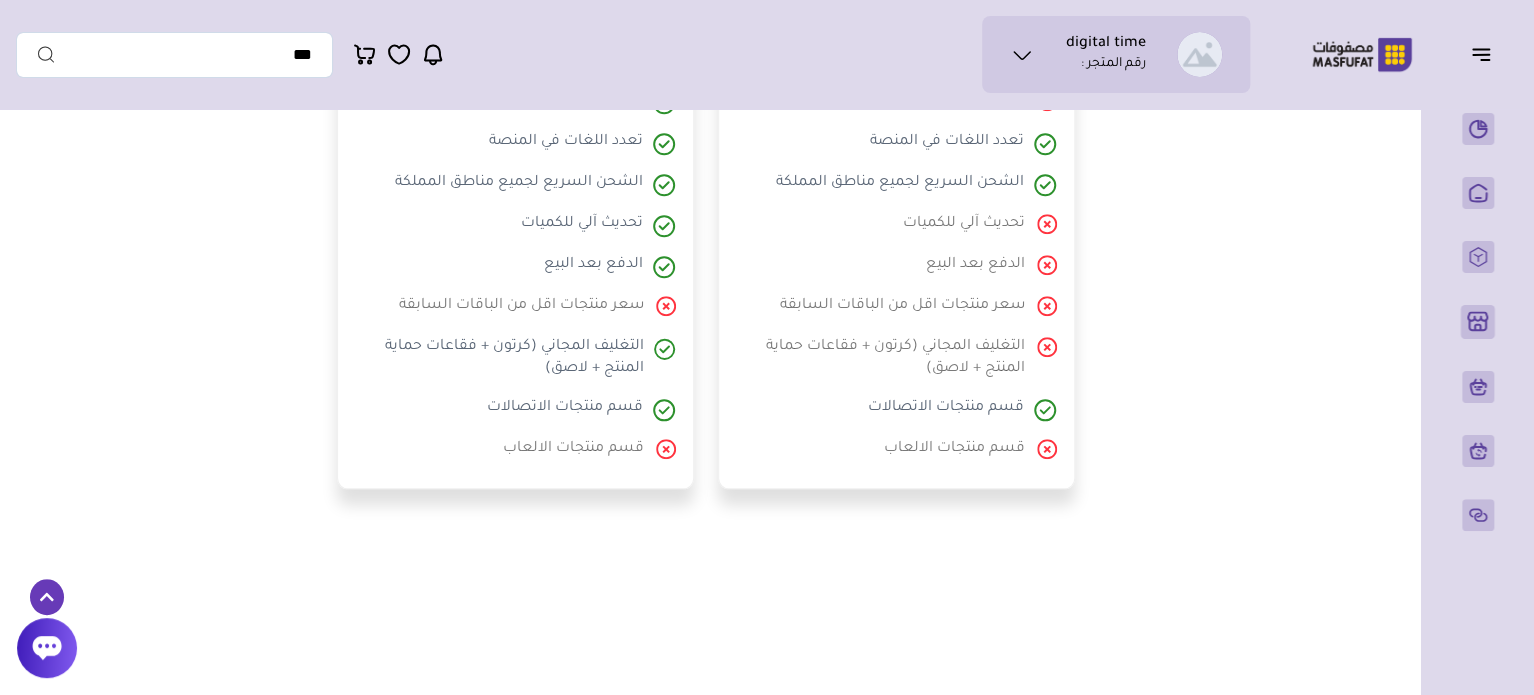 scroll, scrollTop: 900, scrollLeft: 0, axis: vertical 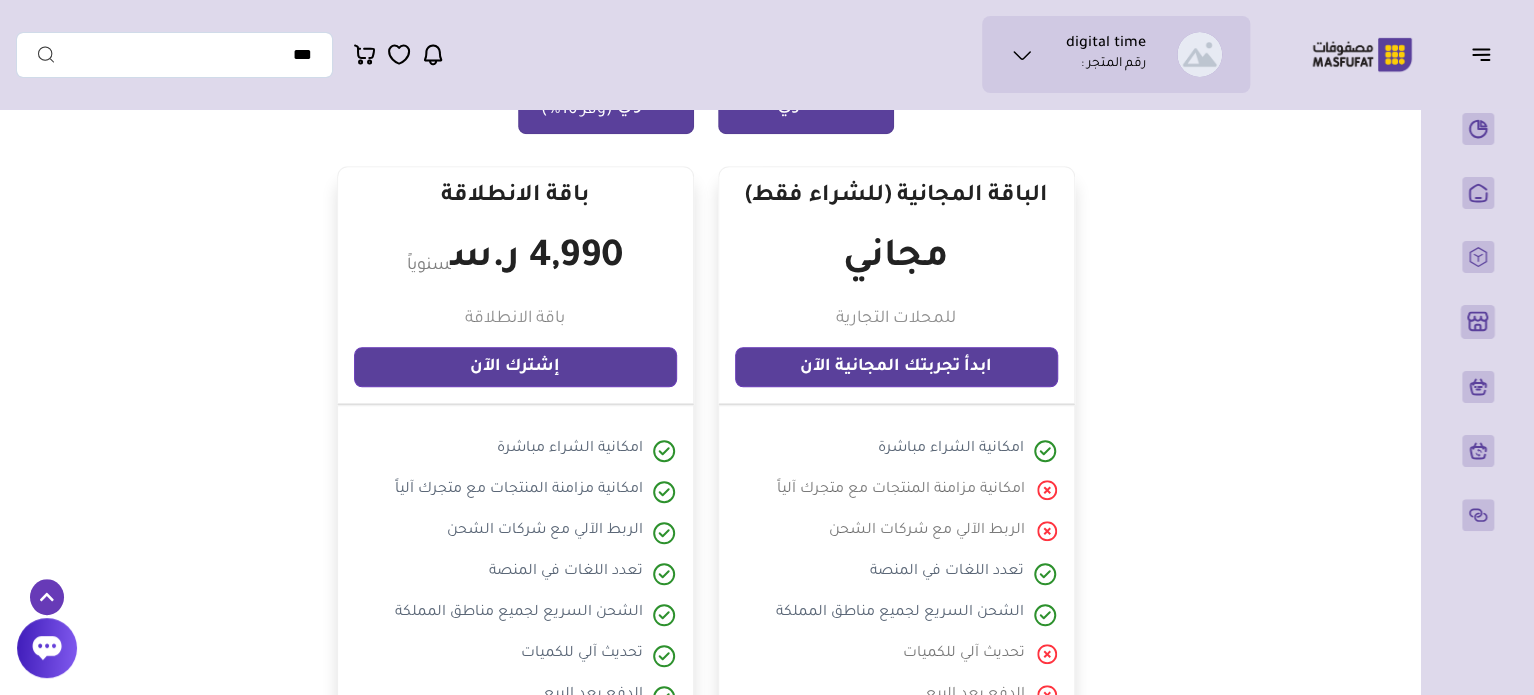 click on "شهري" at bounding box center (806, 106) 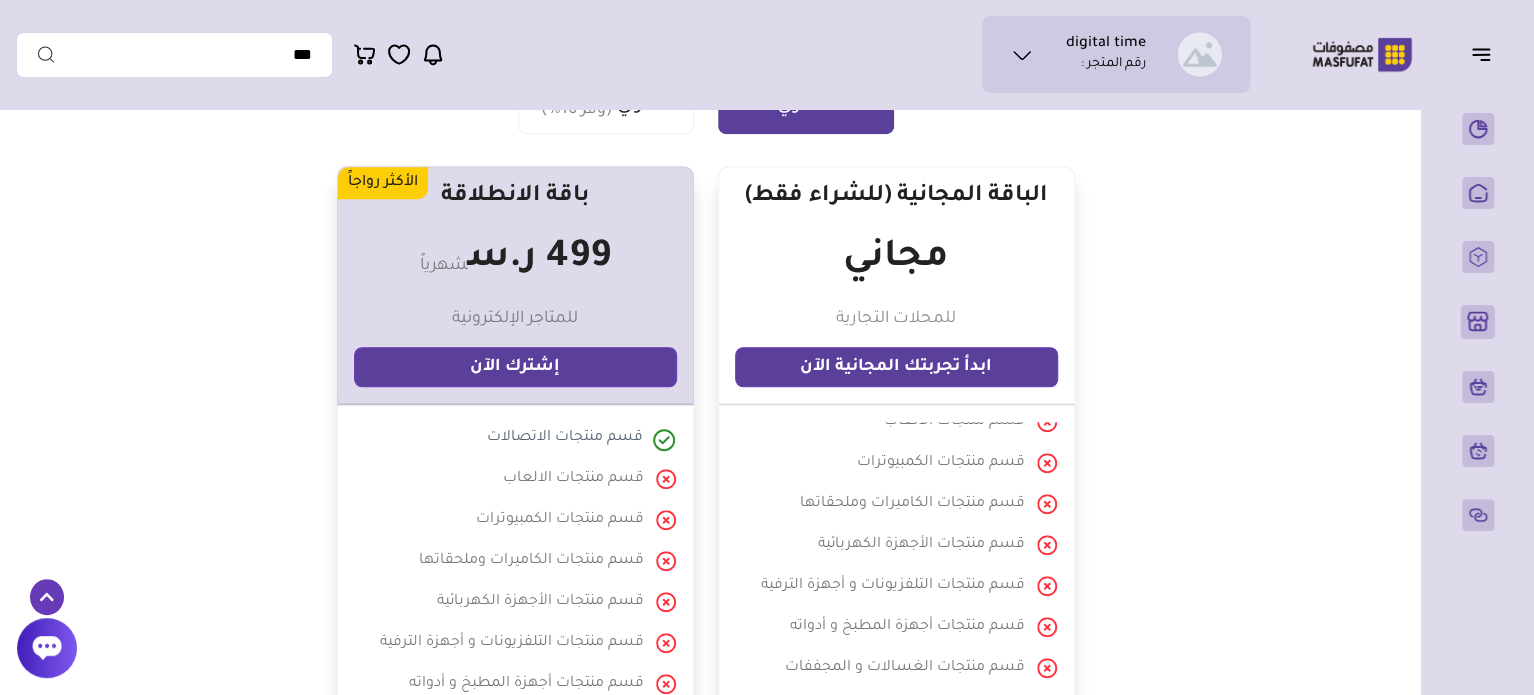 scroll, scrollTop: 457, scrollLeft: 0, axis: vertical 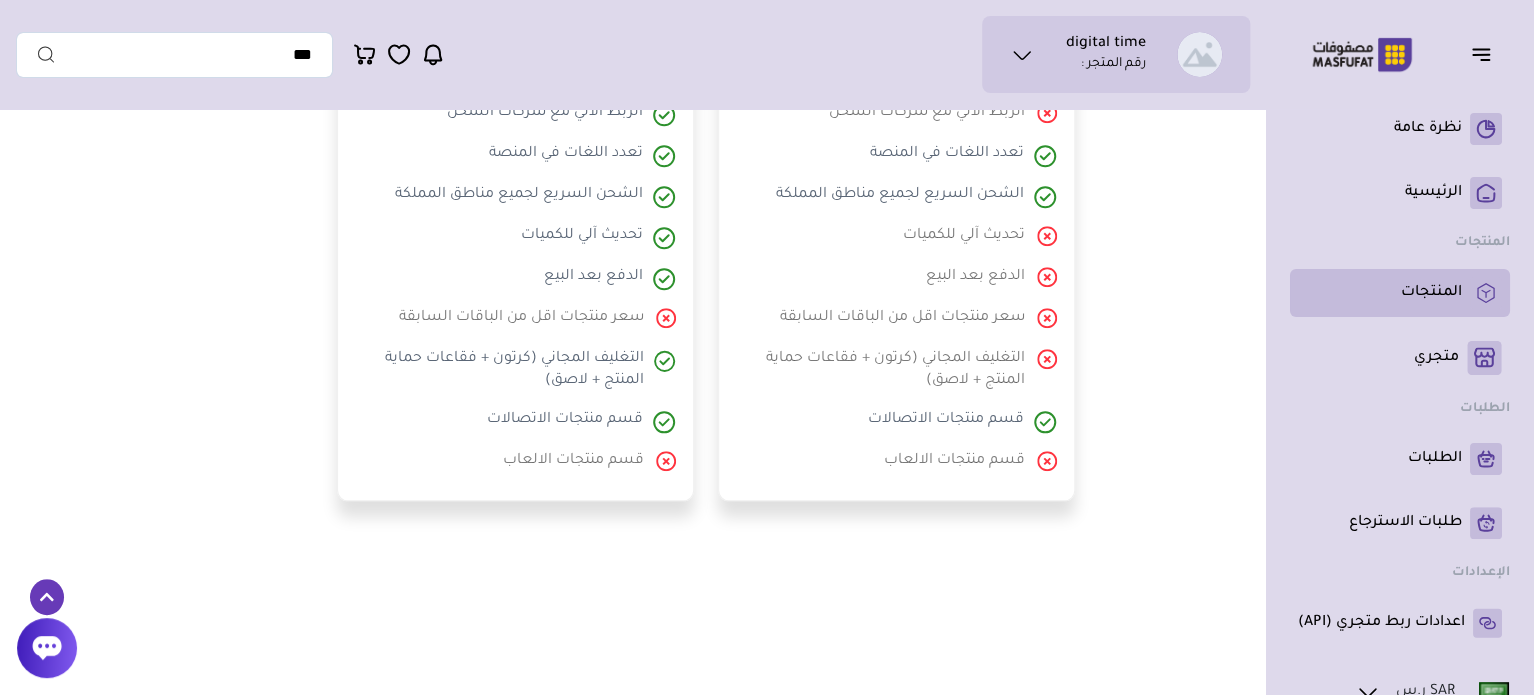 click on "المنتجات" at bounding box center [1431, 293] 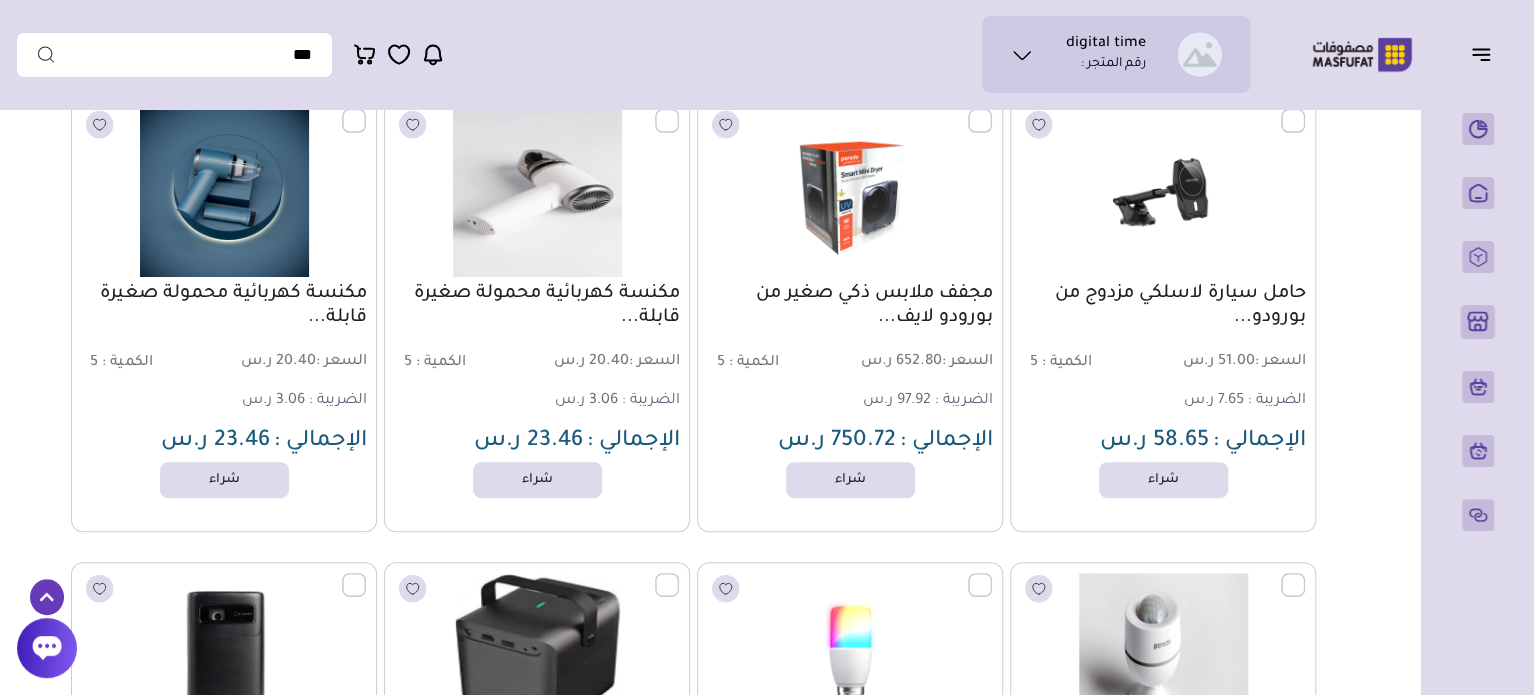 scroll, scrollTop: 0, scrollLeft: 0, axis: both 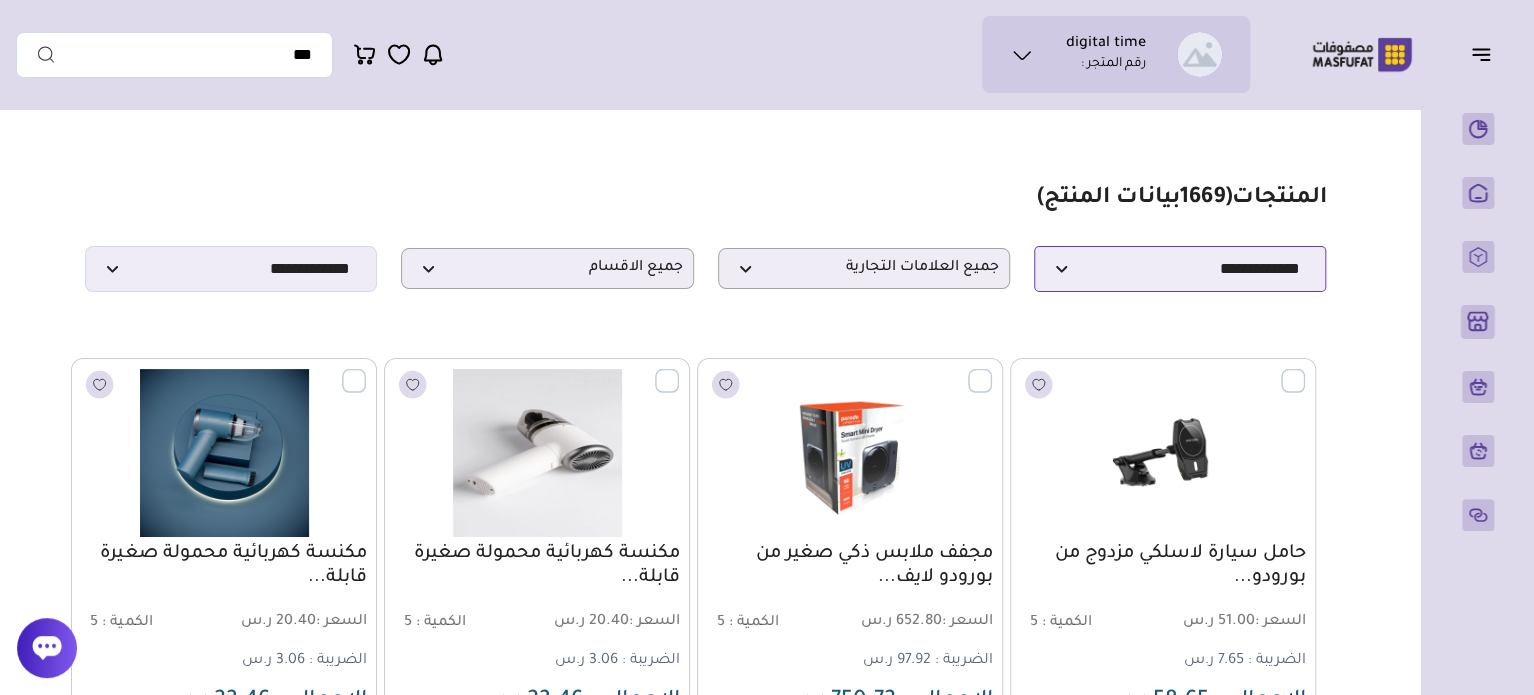 click on "**********" at bounding box center (1180, 269) 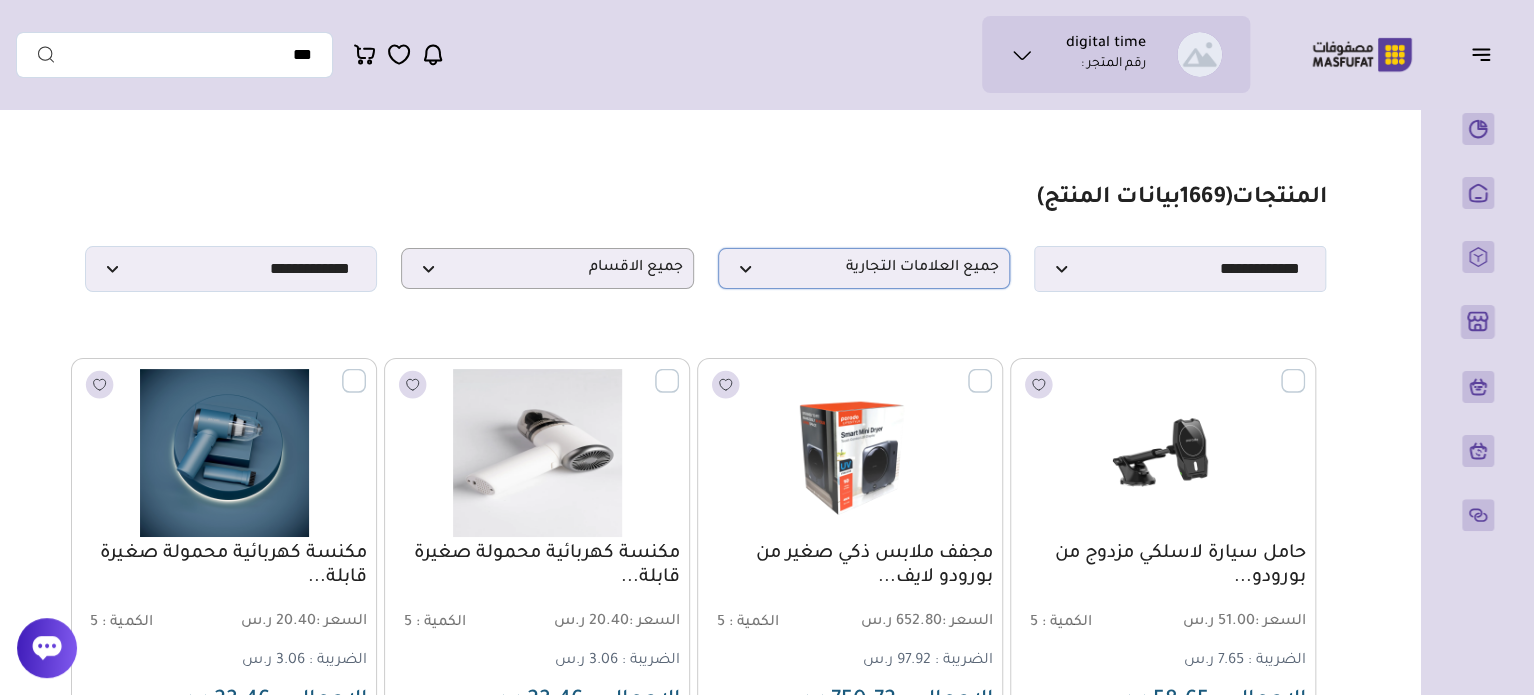 click on "جميع العلامات التجارية" at bounding box center (864, 268) 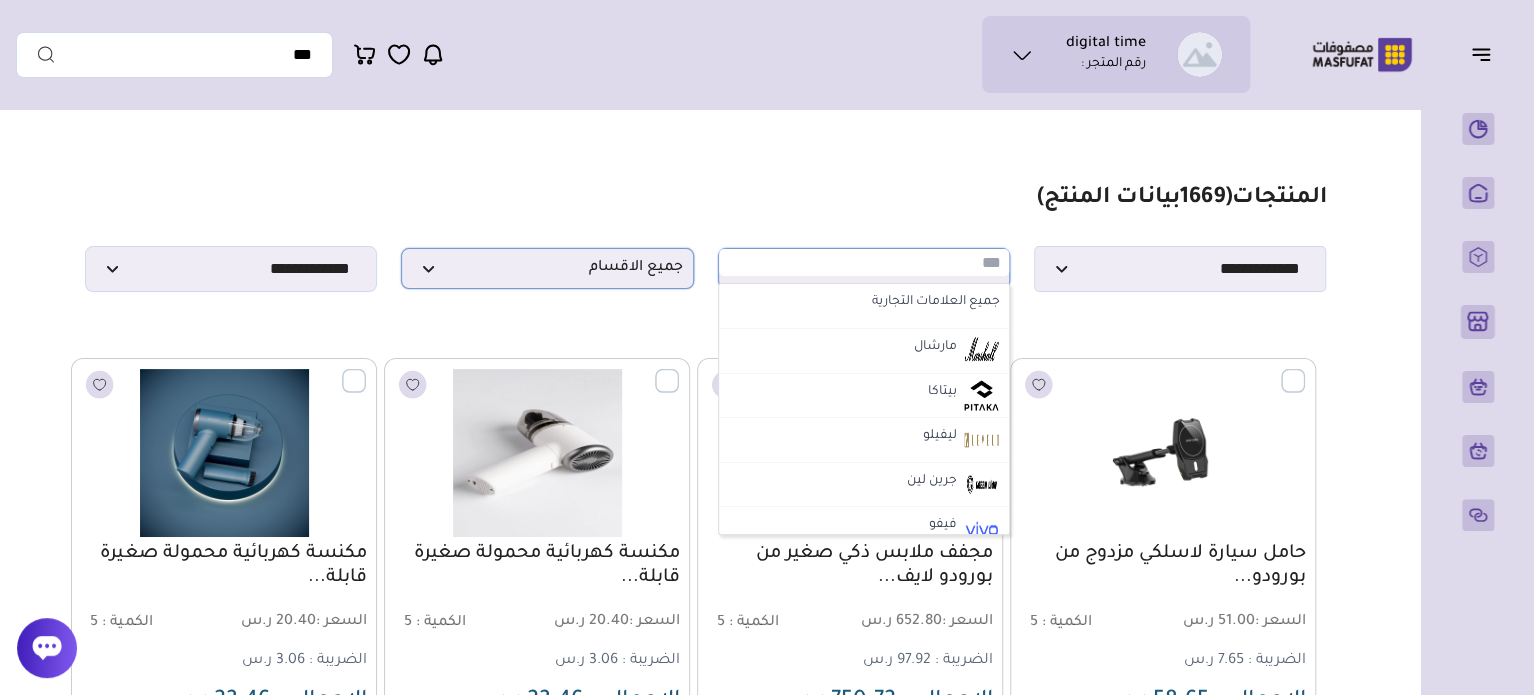 click on "جميع الاقسام" at bounding box center [547, 268] 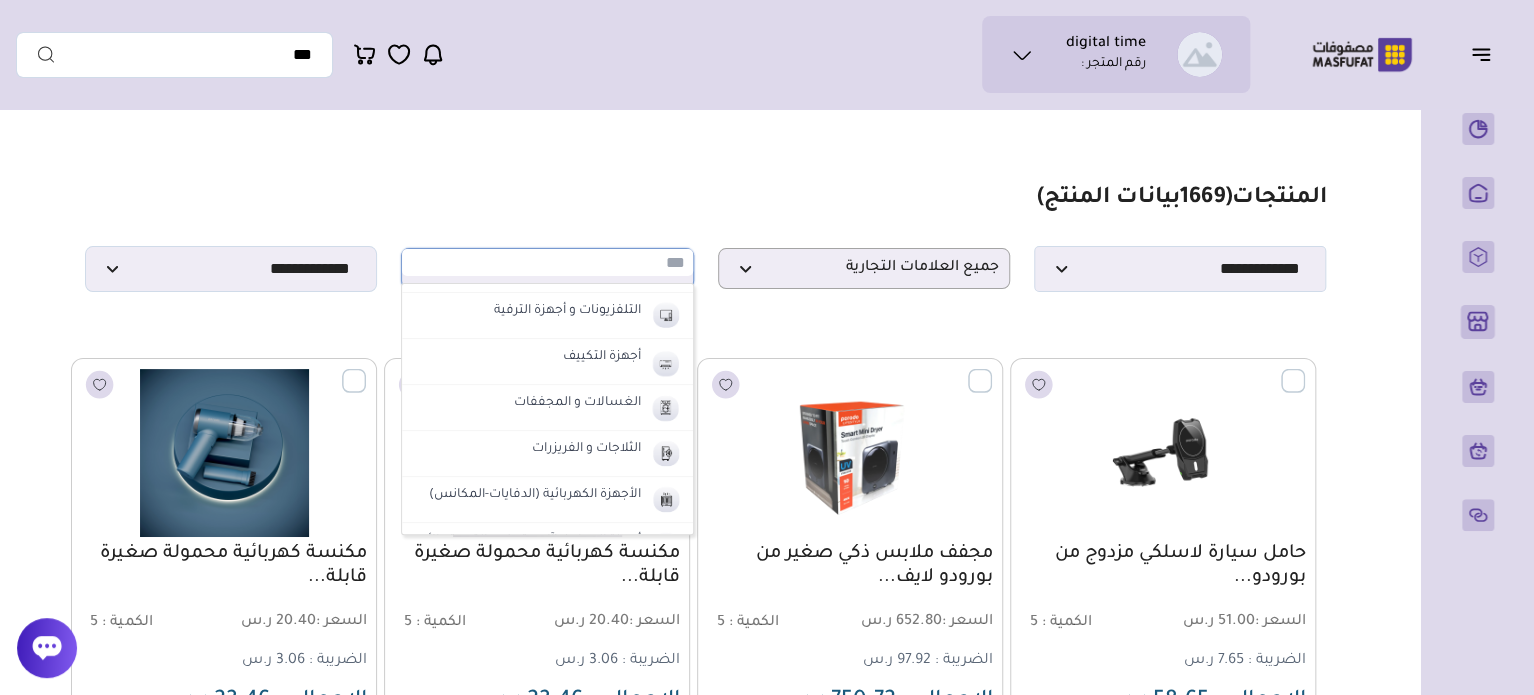 scroll, scrollTop: 891, scrollLeft: 0, axis: vertical 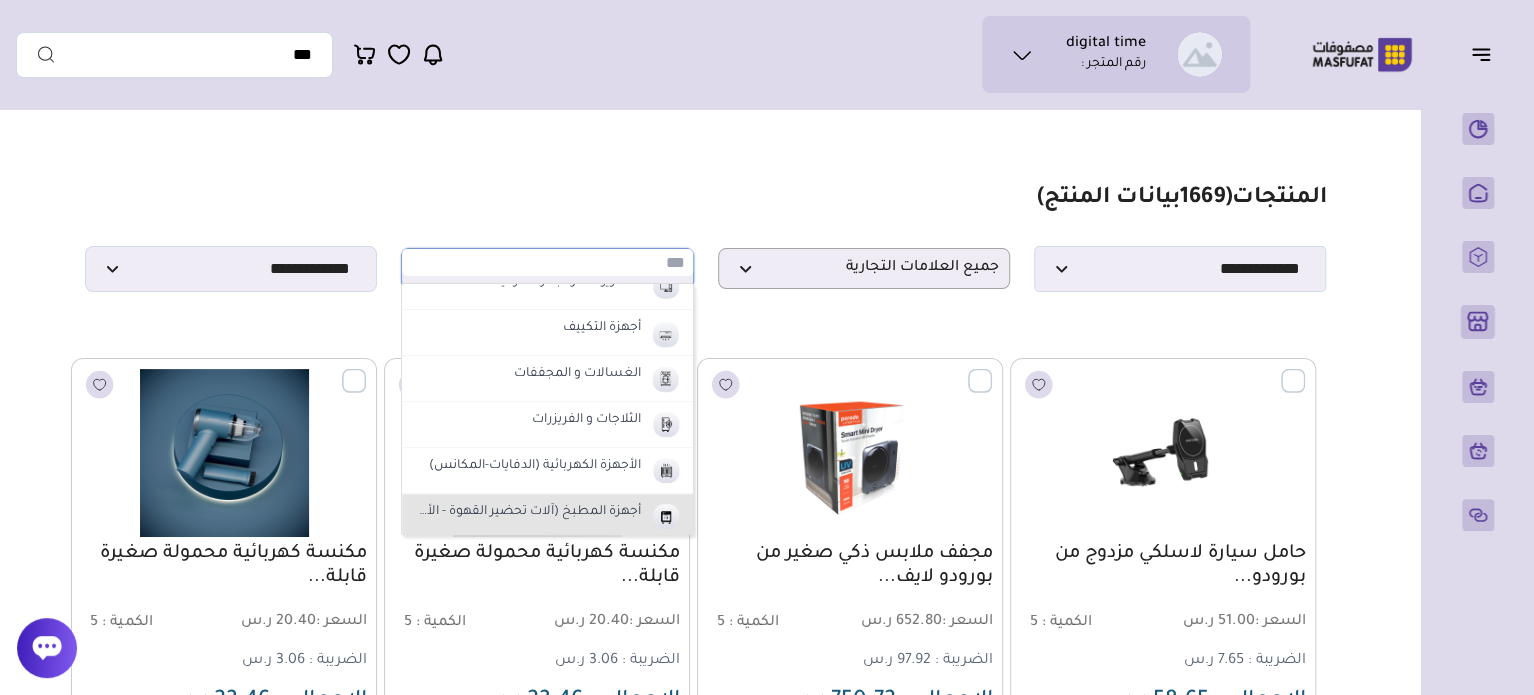 click on "أجهزة المطبخ (آلات تحضير القهوة - الأفران)" at bounding box center (525, 513) 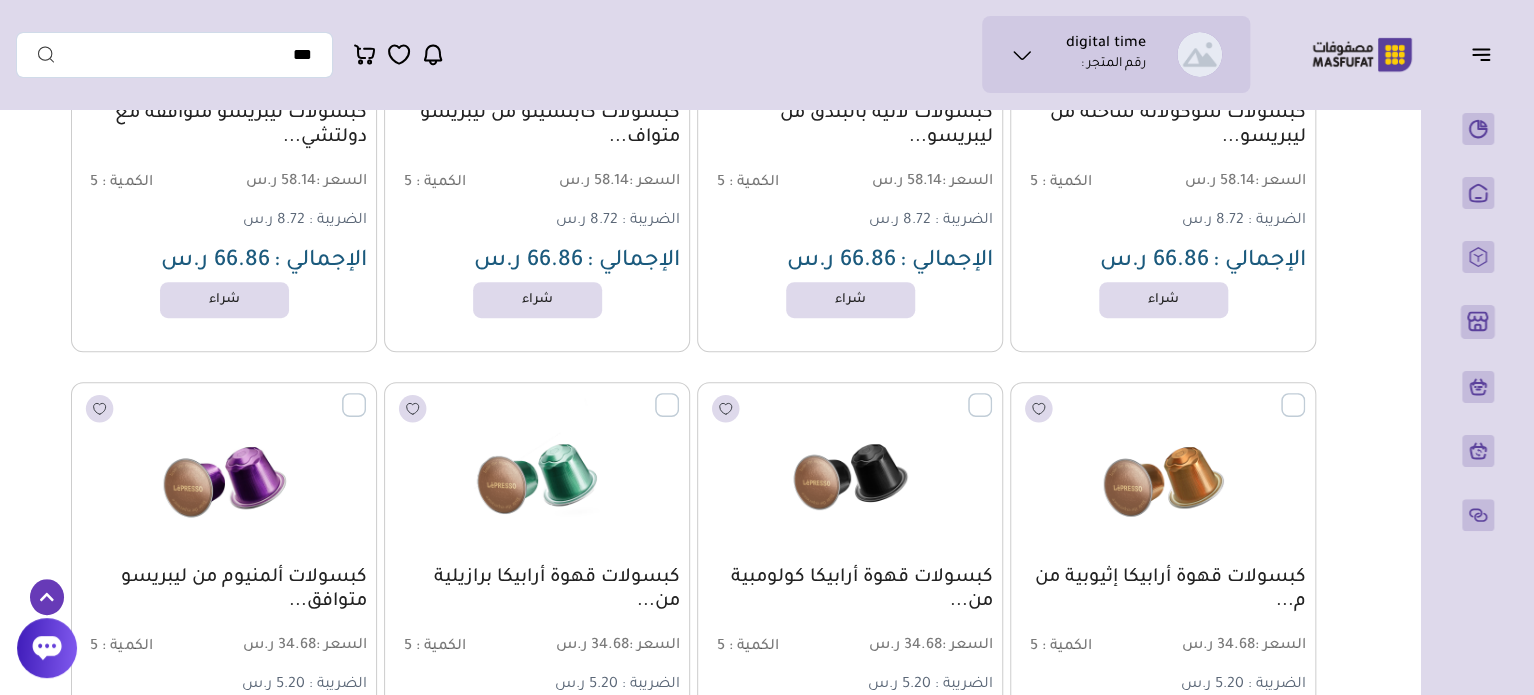 scroll, scrollTop: 0, scrollLeft: 0, axis: both 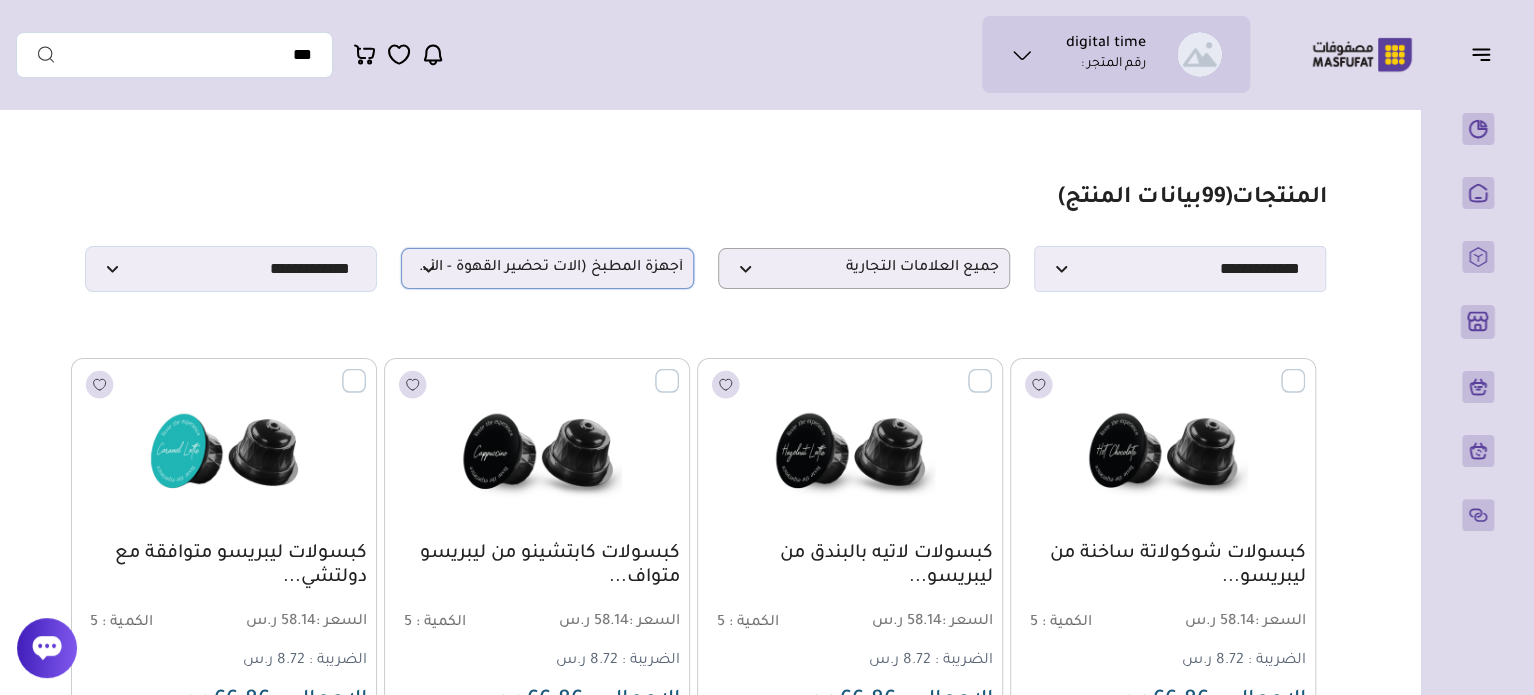 click on "أجهزة المطبخ (آلات تحضير القهوة - الأفران)" at bounding box center (547, 268) 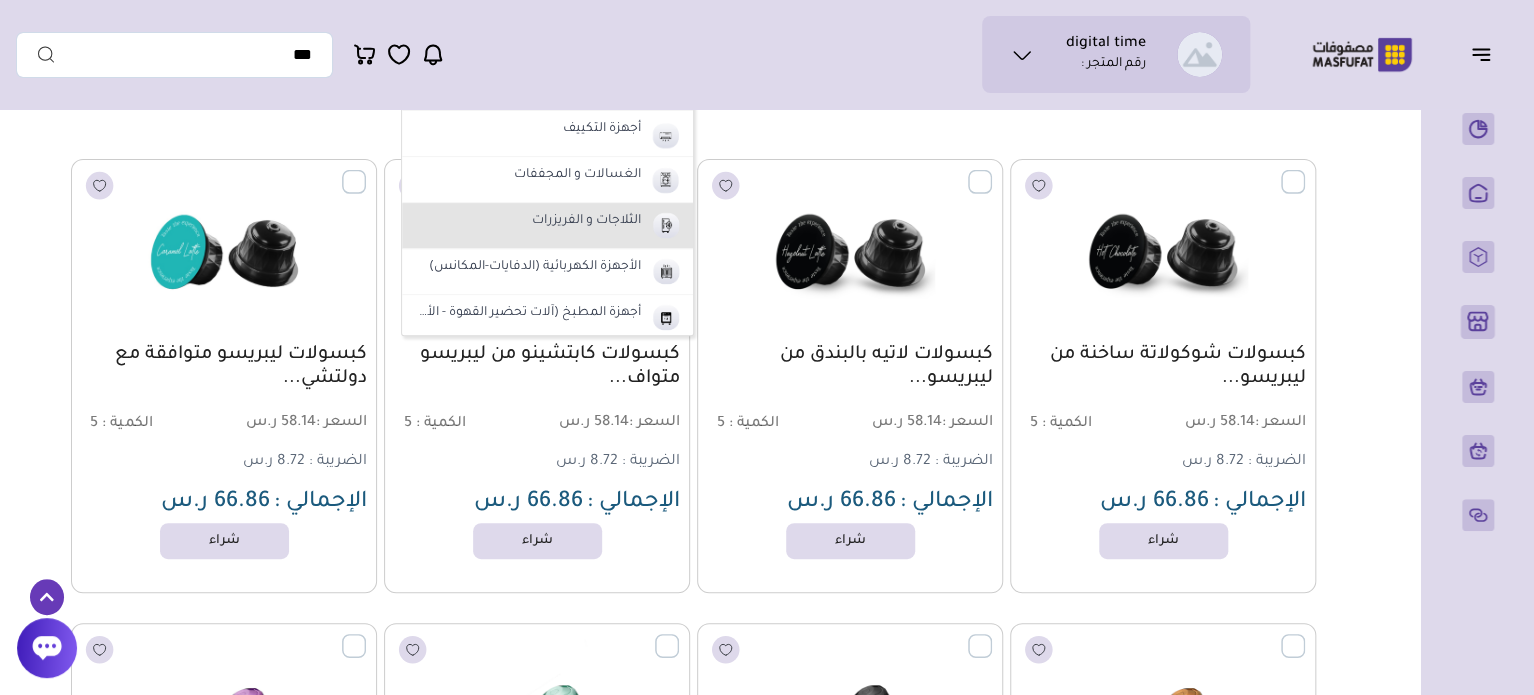 scroll, scrollTop: 200, scrollLeft: 0, axis: vertical 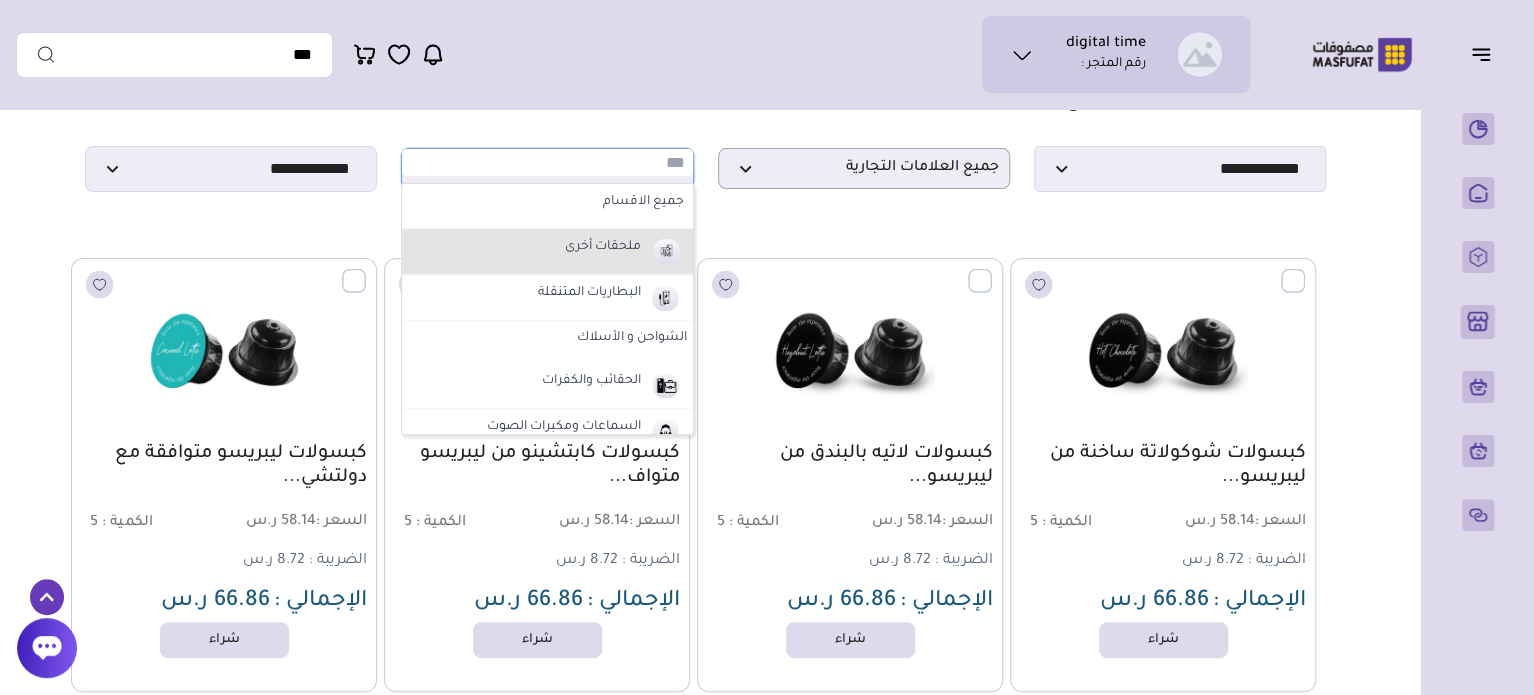 click on "ملحقات أخرى" at bounding box center [547, 252] 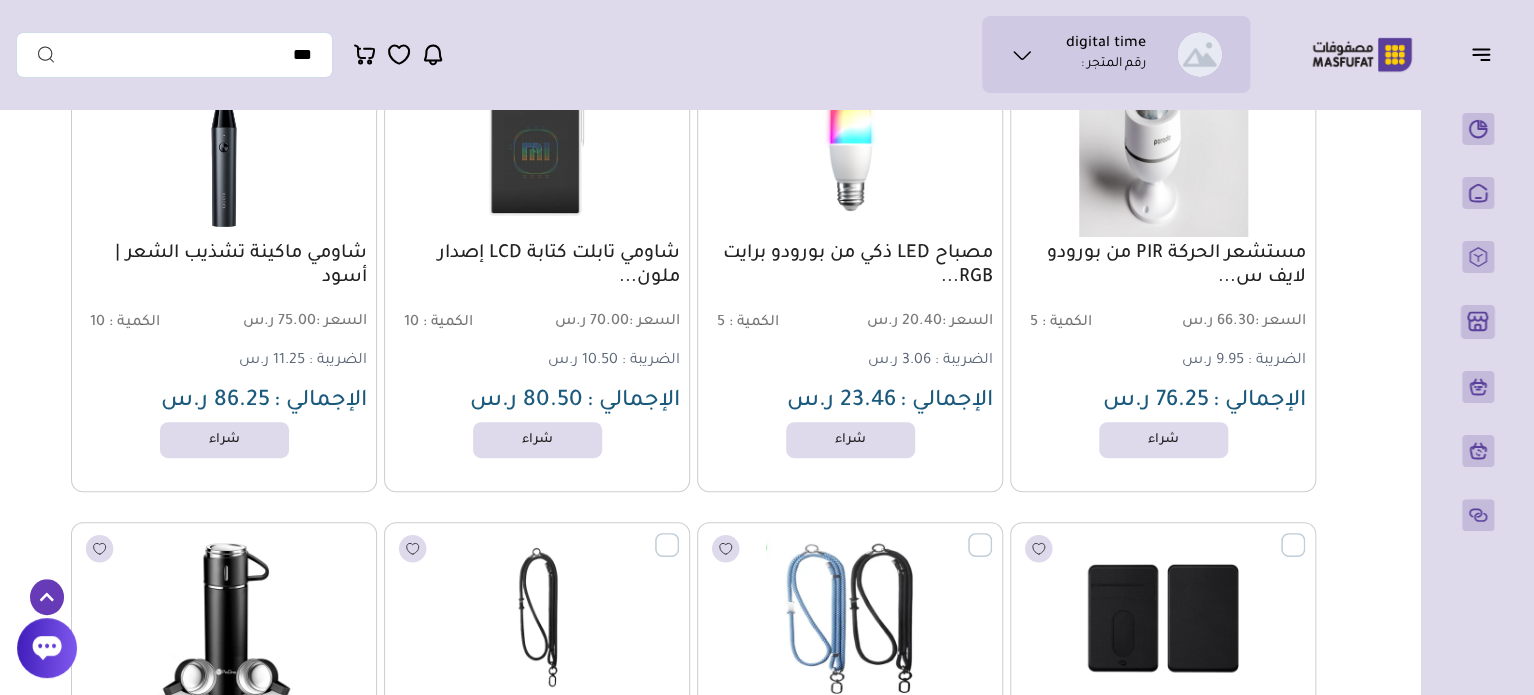 scroll, scrollTop: 0, scrollLeft: 0, axis: both 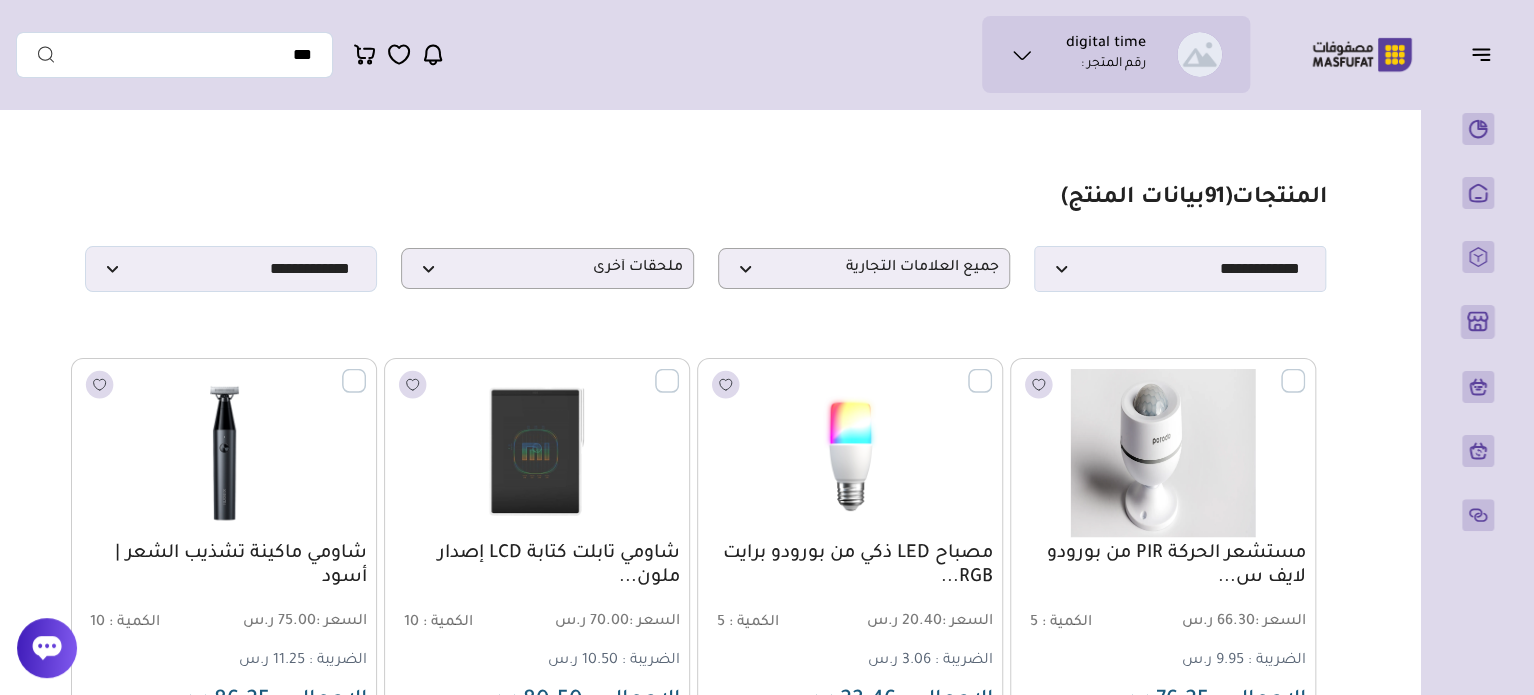 click at bounding box center (1305, 370) 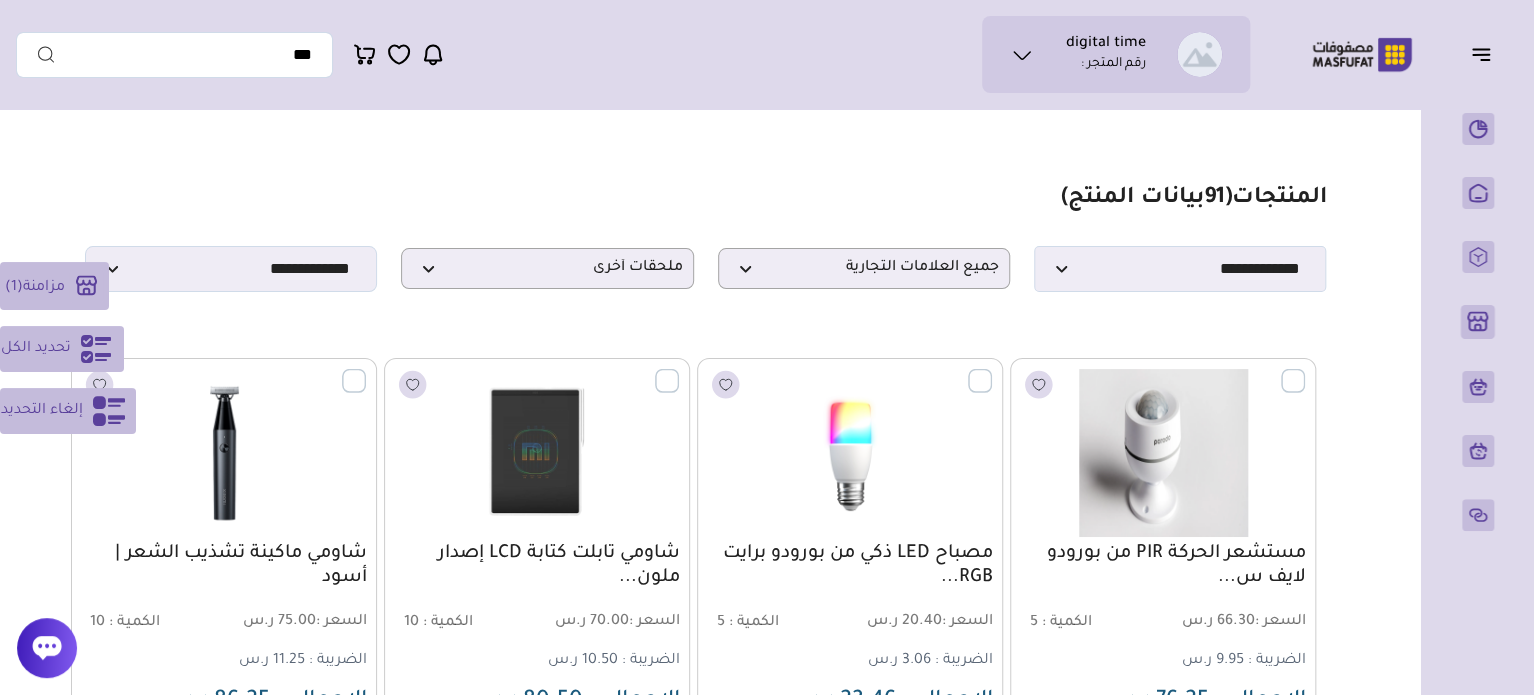 click on "تحديد الكل" at bounding box center (62, 349) 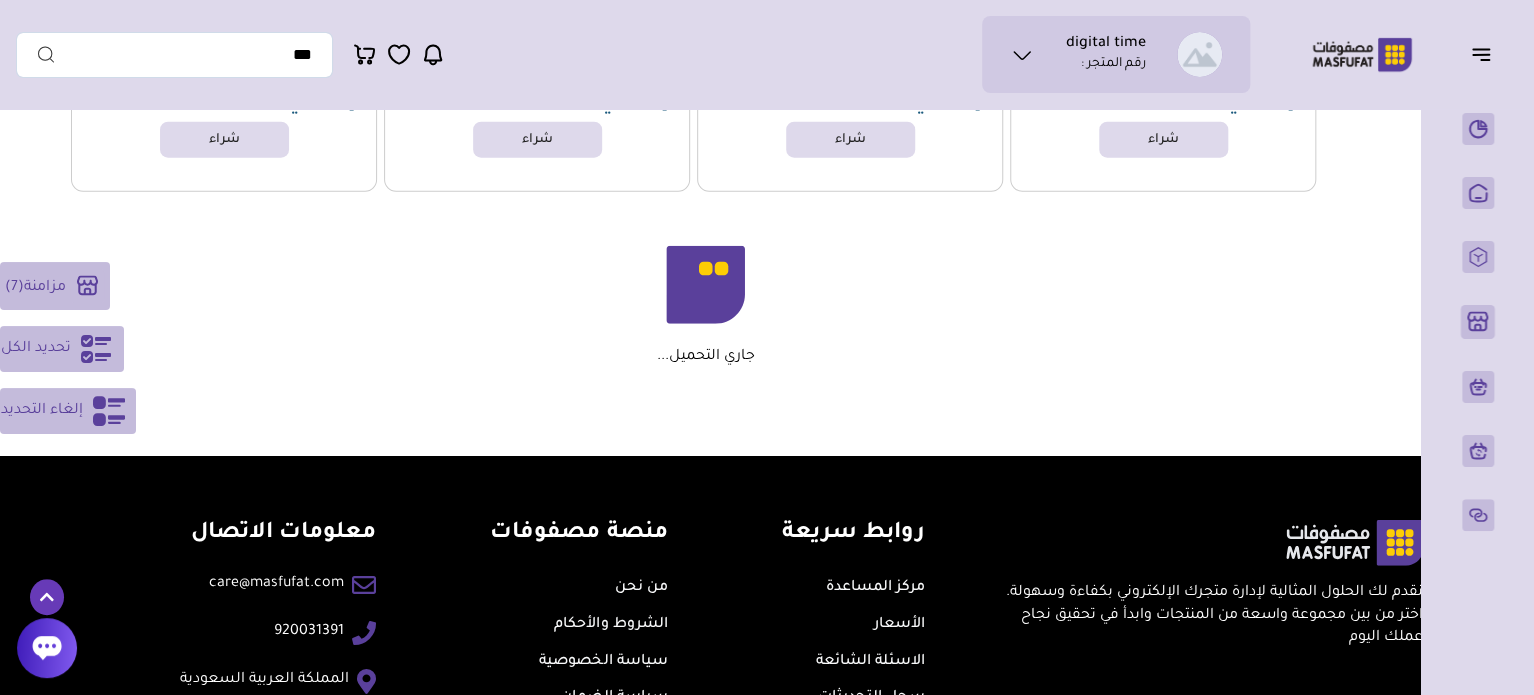 scroll, scrollTop: 2599, scrollLeft: 0, axis: vertical 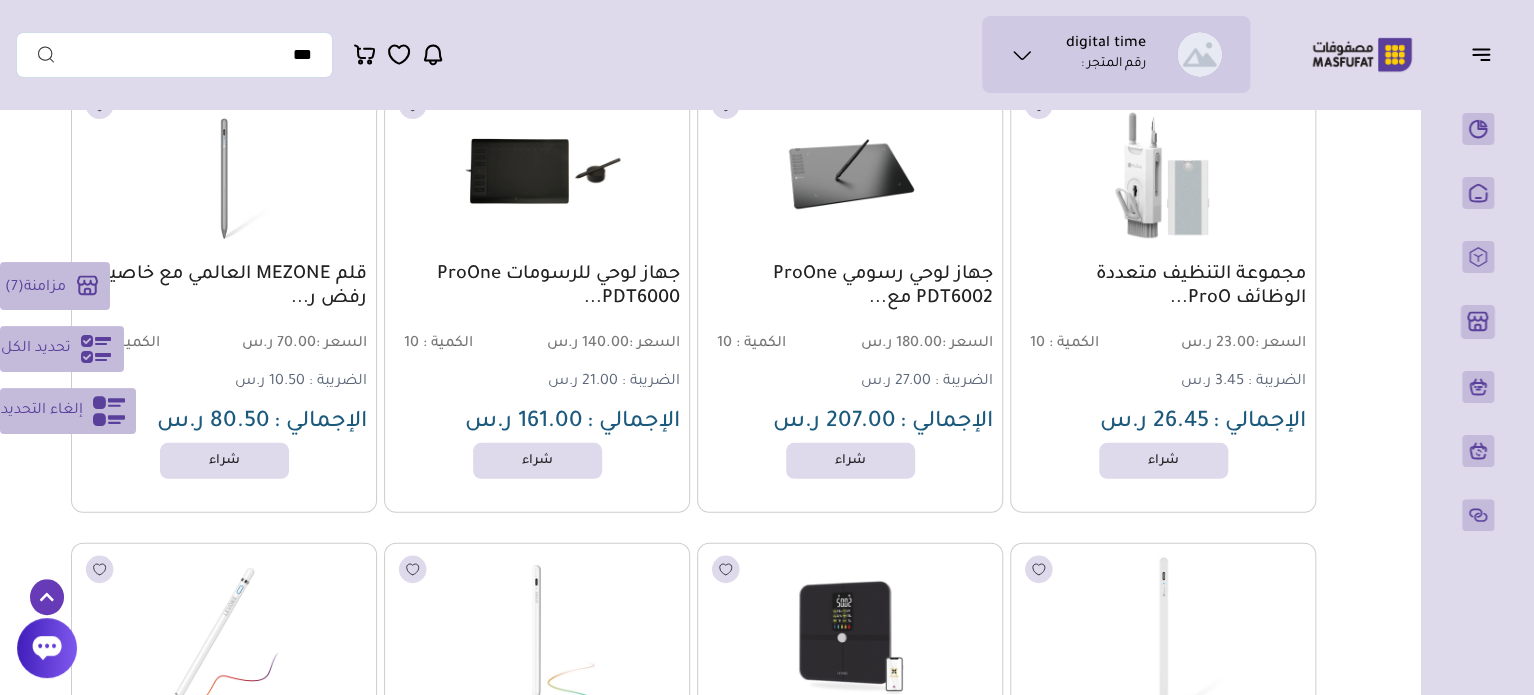 click on "تحديد الكل" at bounding box center (62, 349) 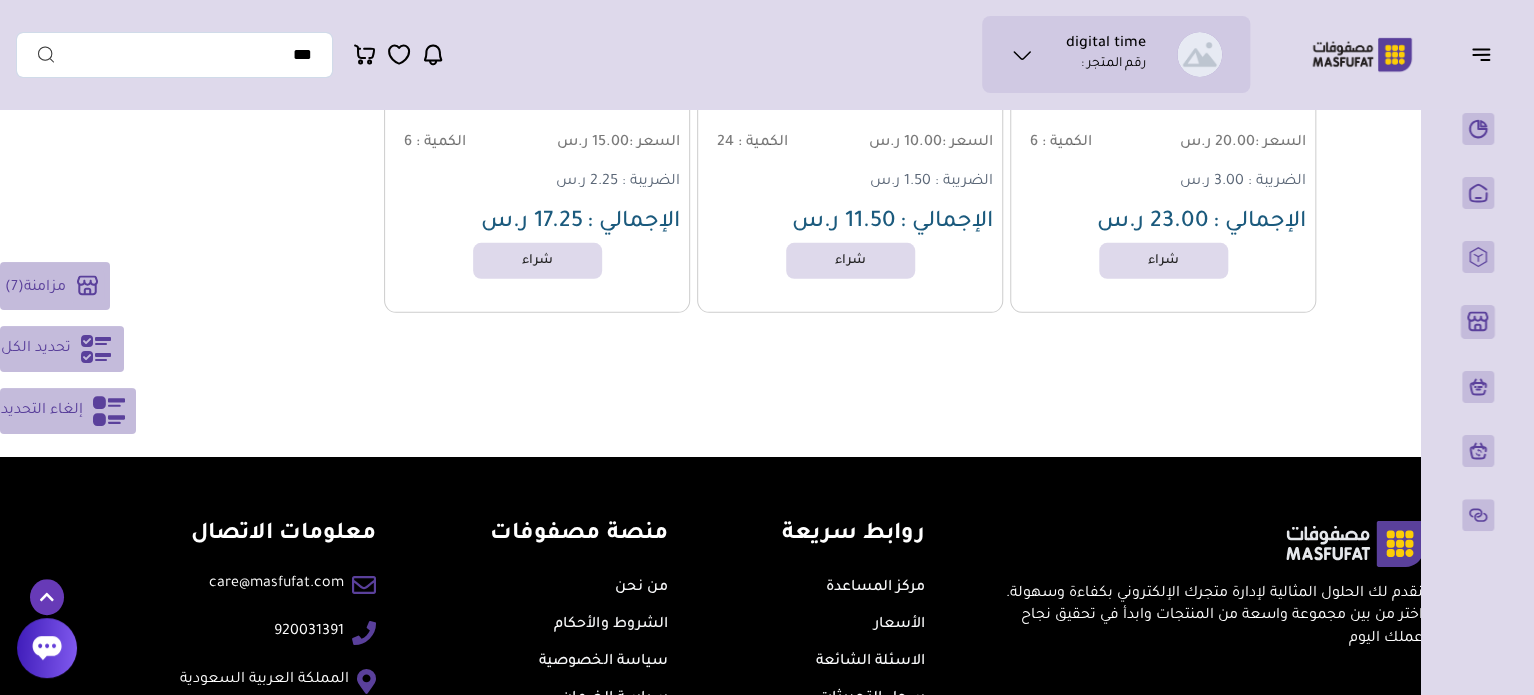scroll, scrollTop: 10699, scrollLeft: 0, axis: vertical 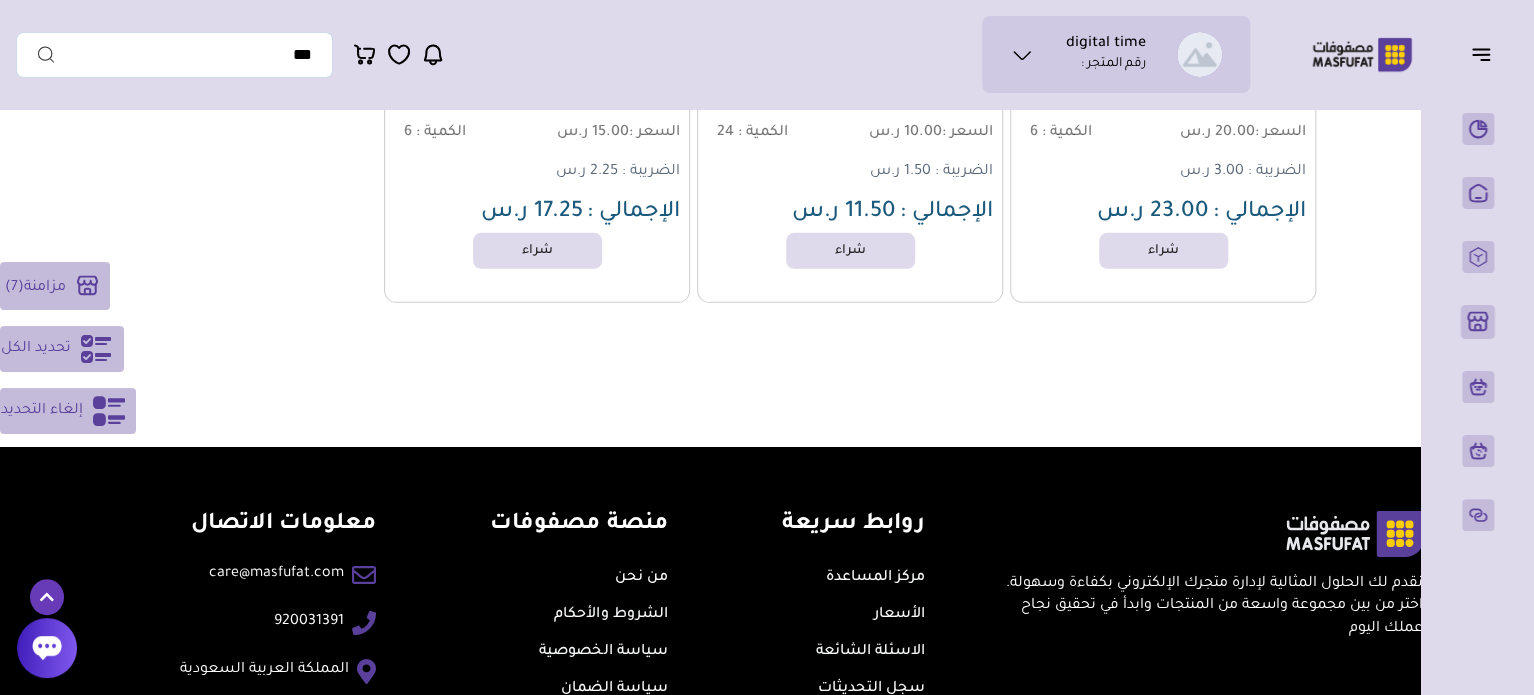 click on "تحديد الكل" at bounding box center (62, 349) 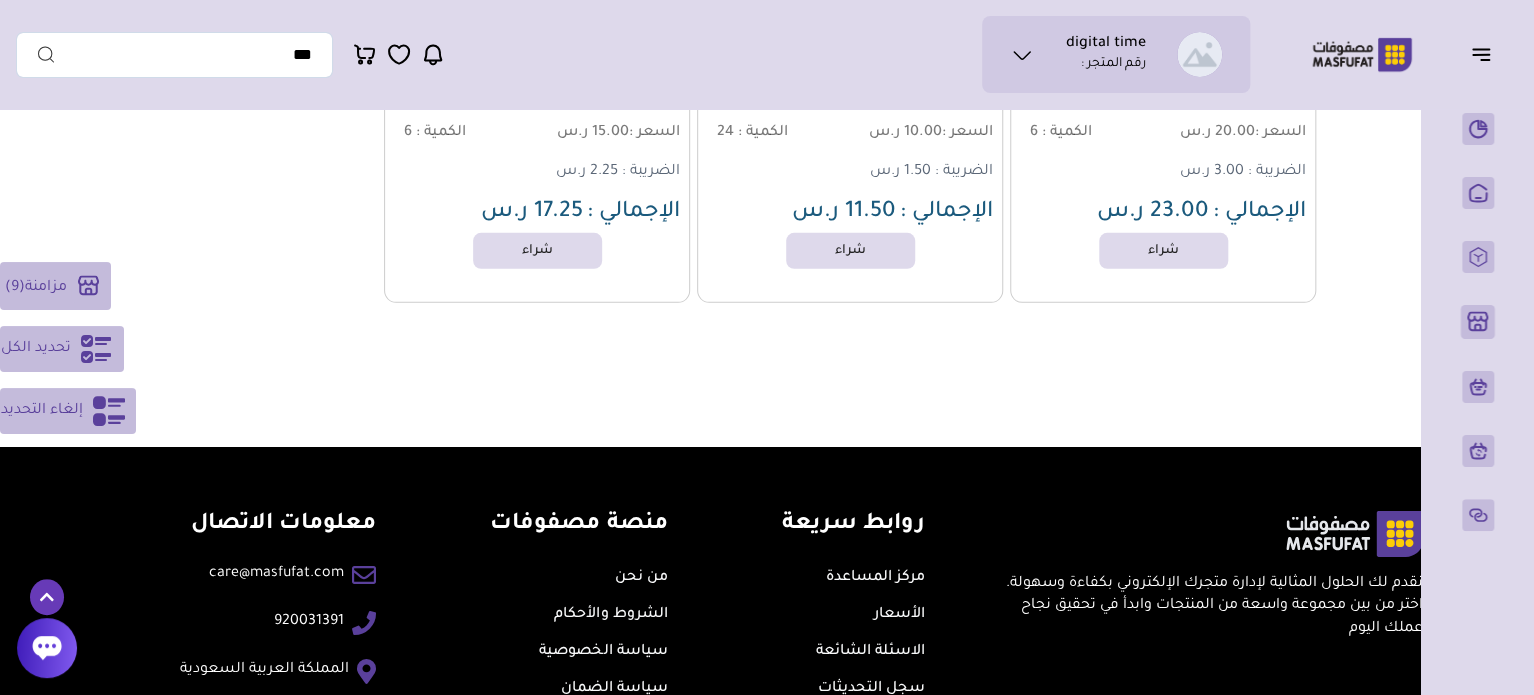 click 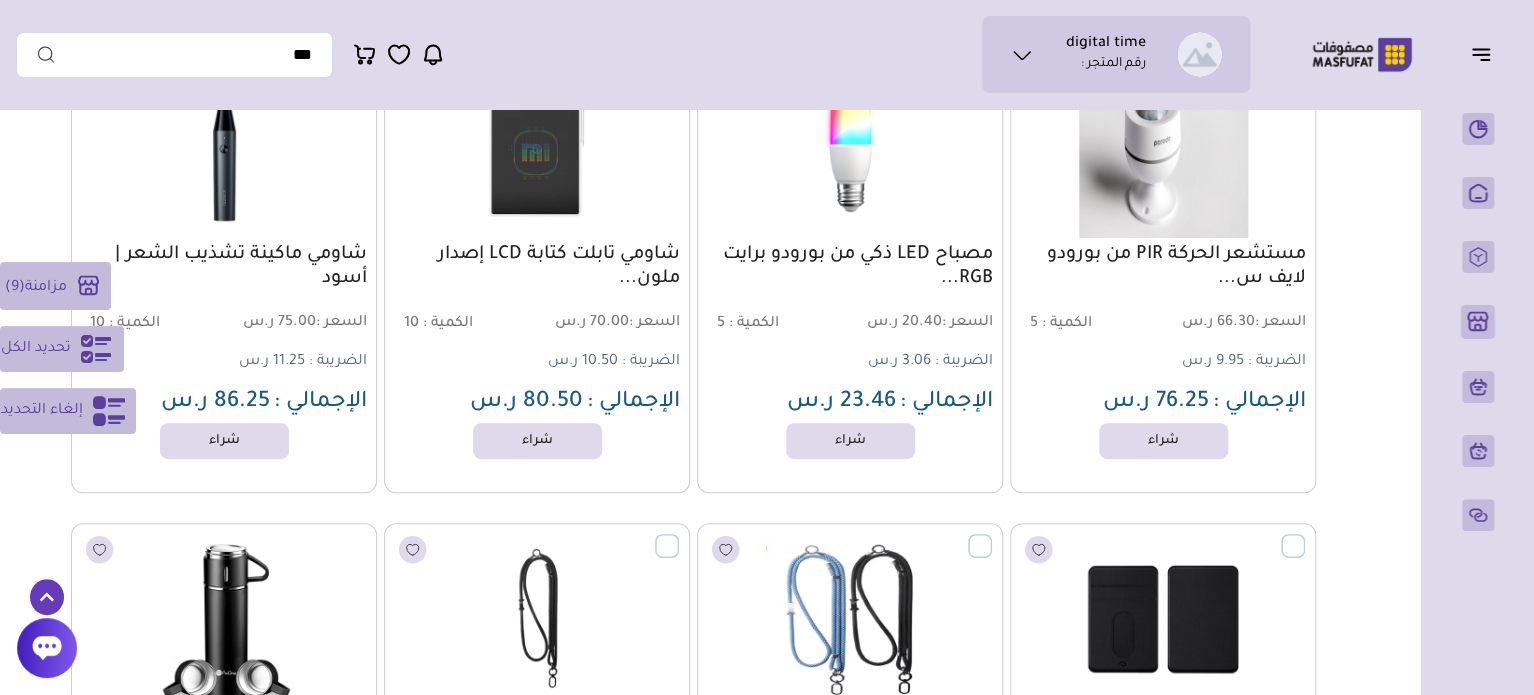 scroll, scrollTop: 0, scrollLeft: 0, axis: both 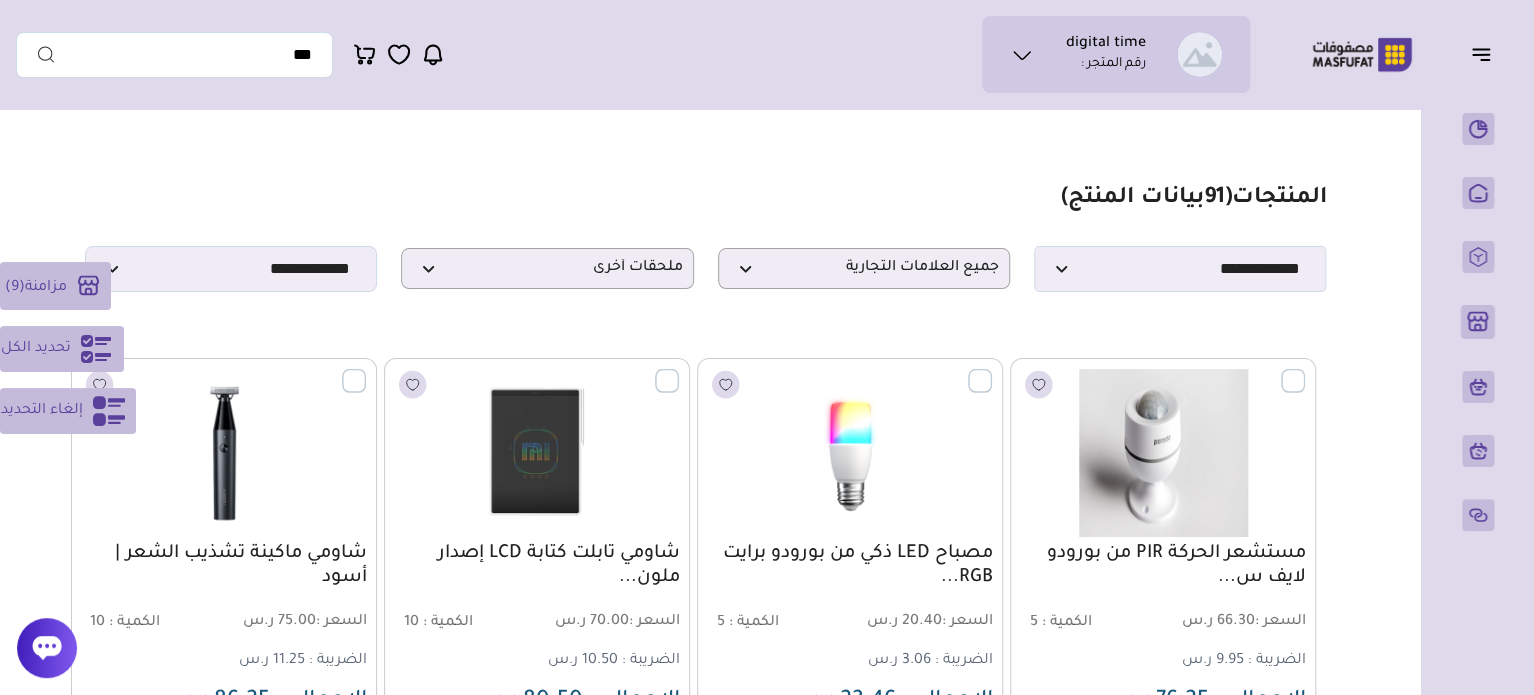click on "مزامنة" at bounding box center [46, 287] 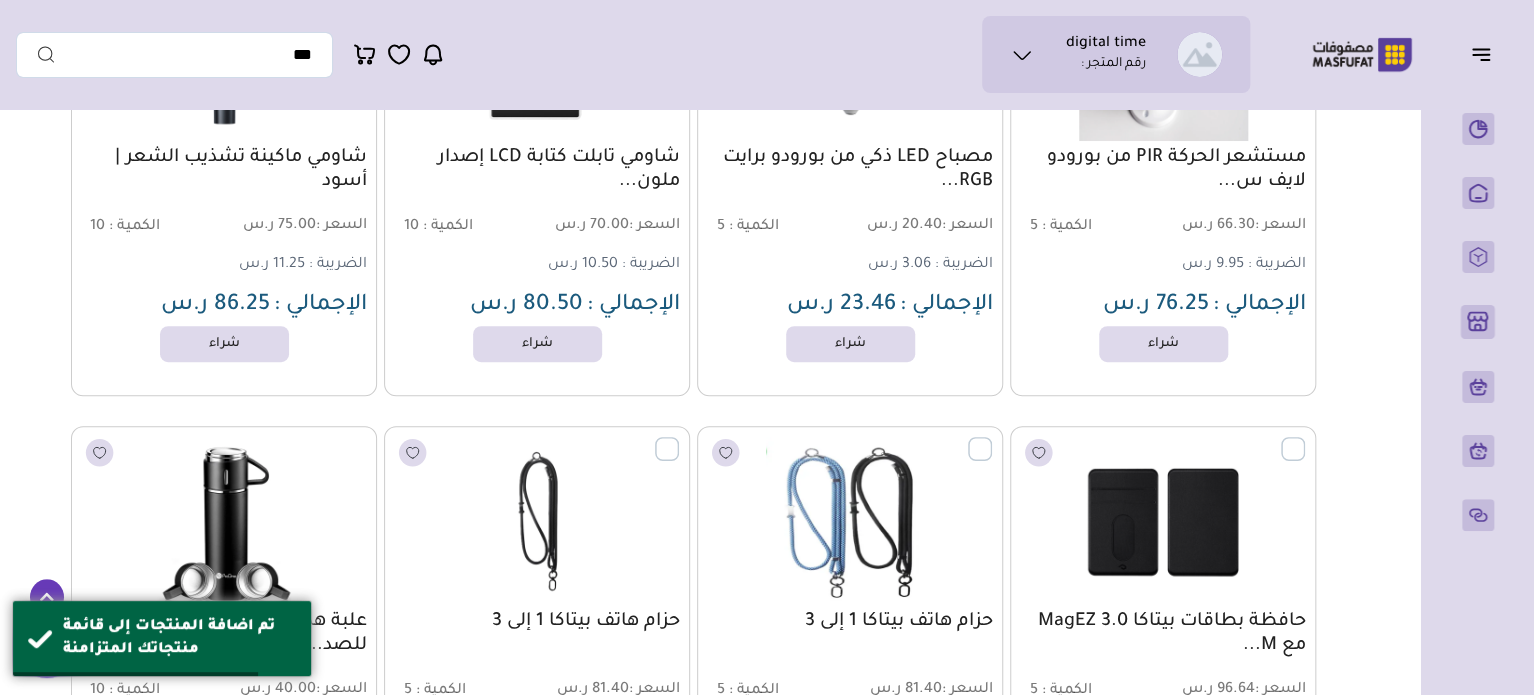 scroll, scrollTop: 400, scrollLeft: 0, axis: vertical 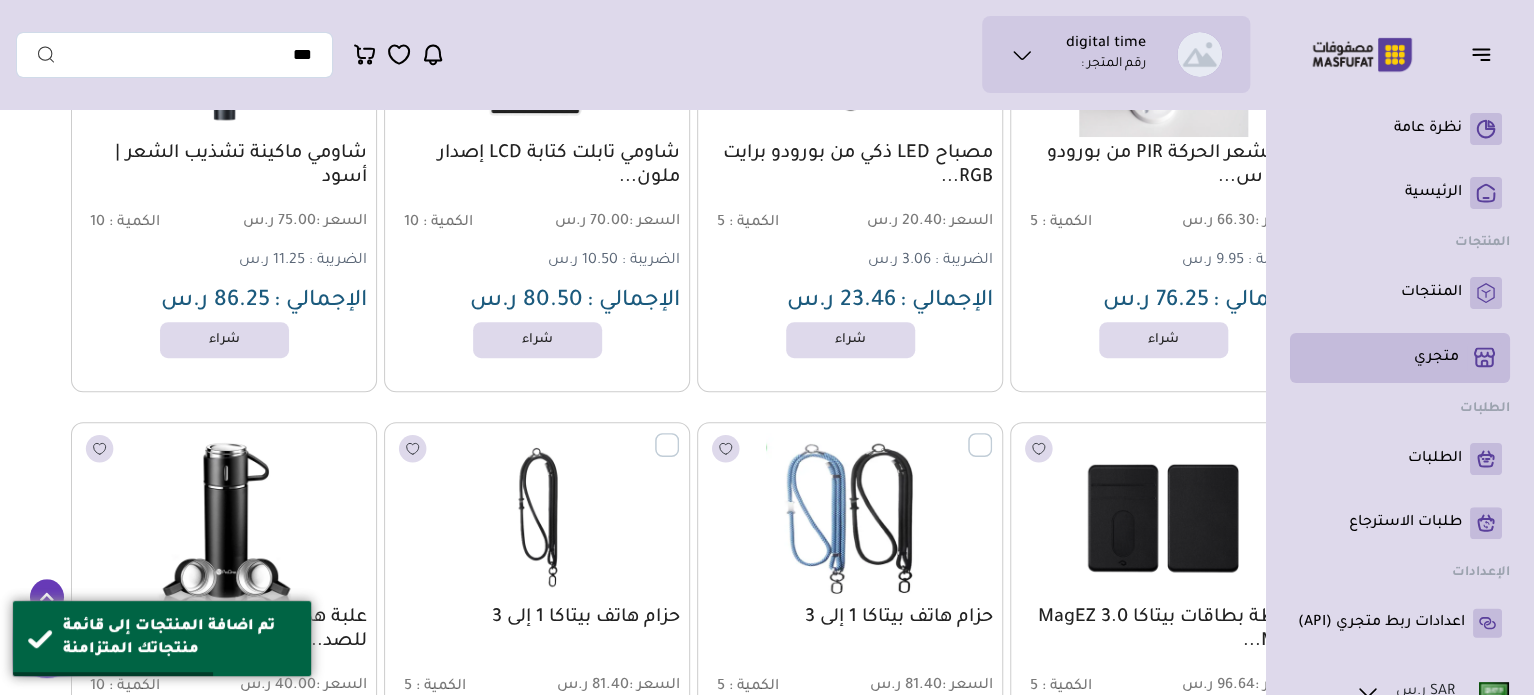 click on "متجري  ( 0 )" at bounding box center [1436, 358] 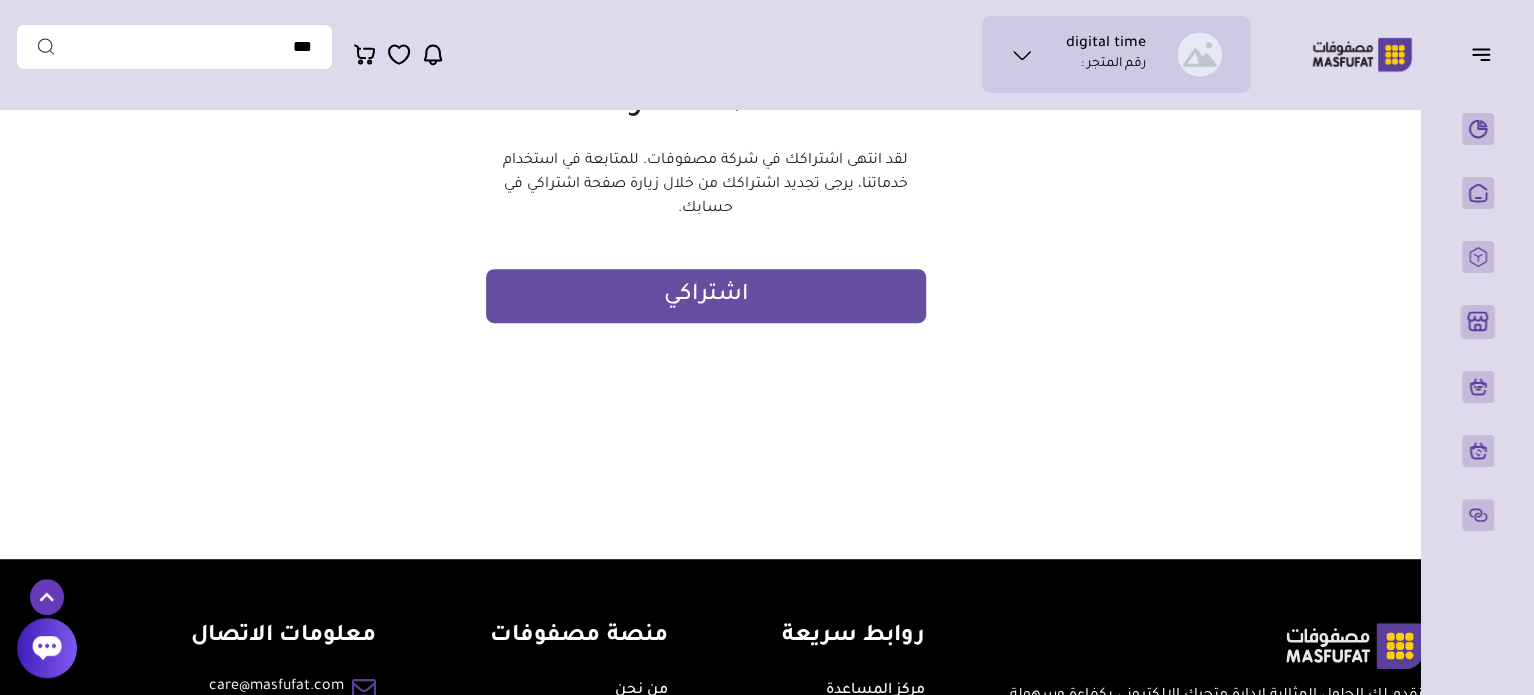 scroll, scrollTop: 0, scrollLeft: 0, axis: both 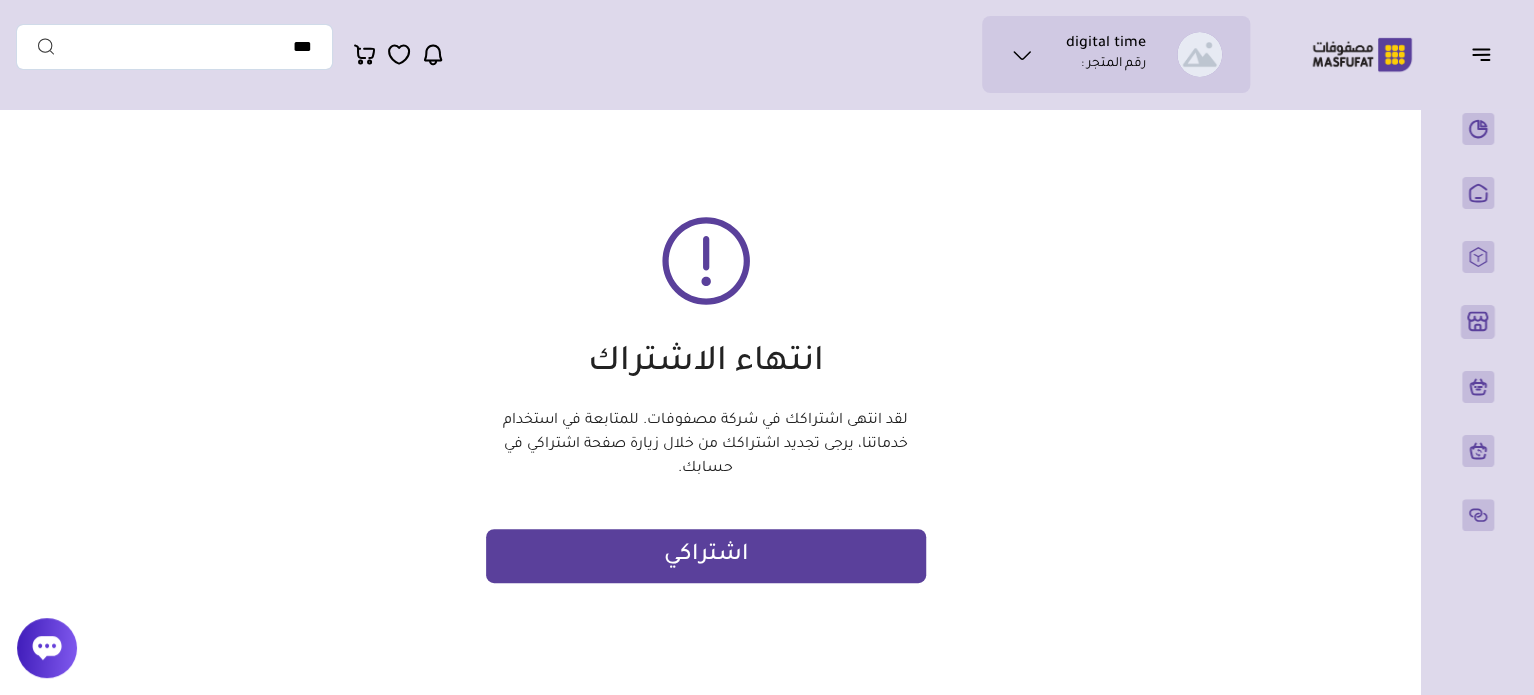click on "اشتراكي" at bounding box center (706, 556) 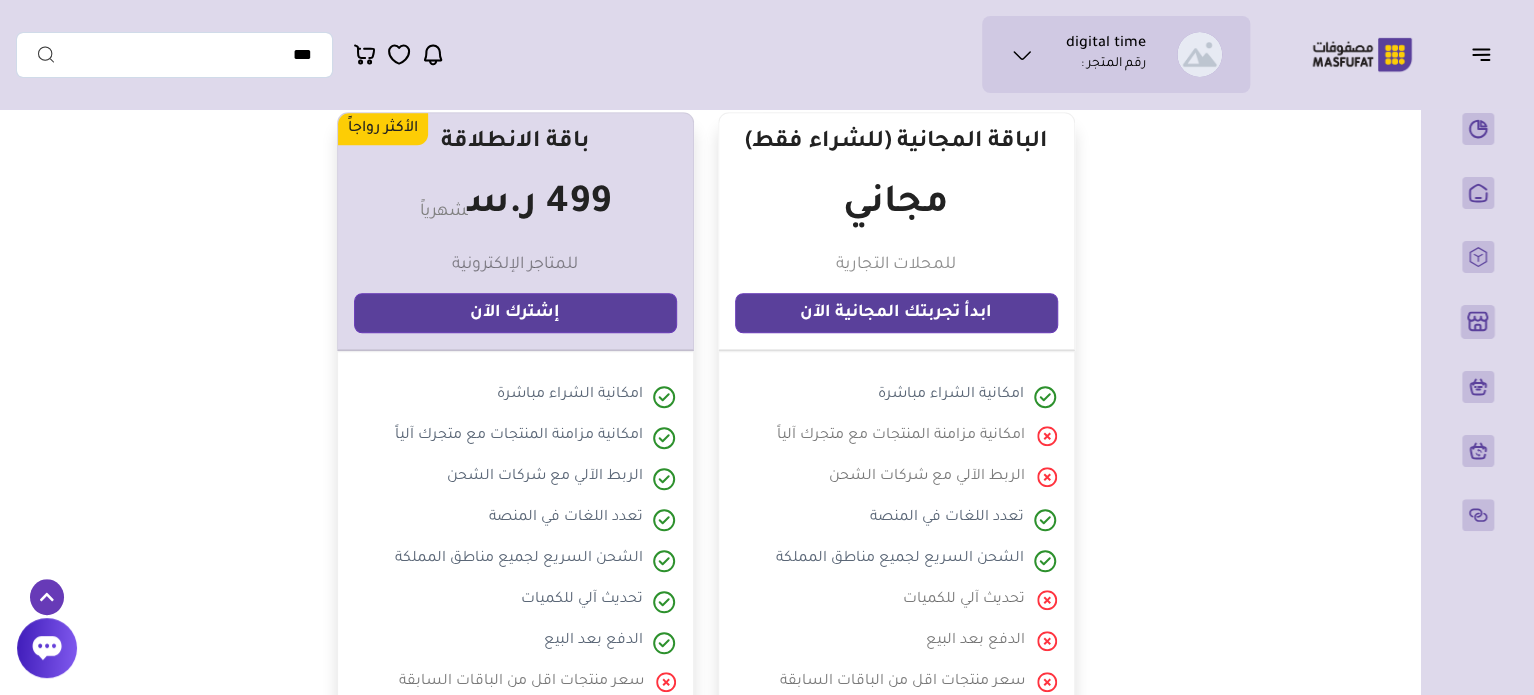 scroll, scrollTop: 600, scrollLeft: 0, axis: vertical 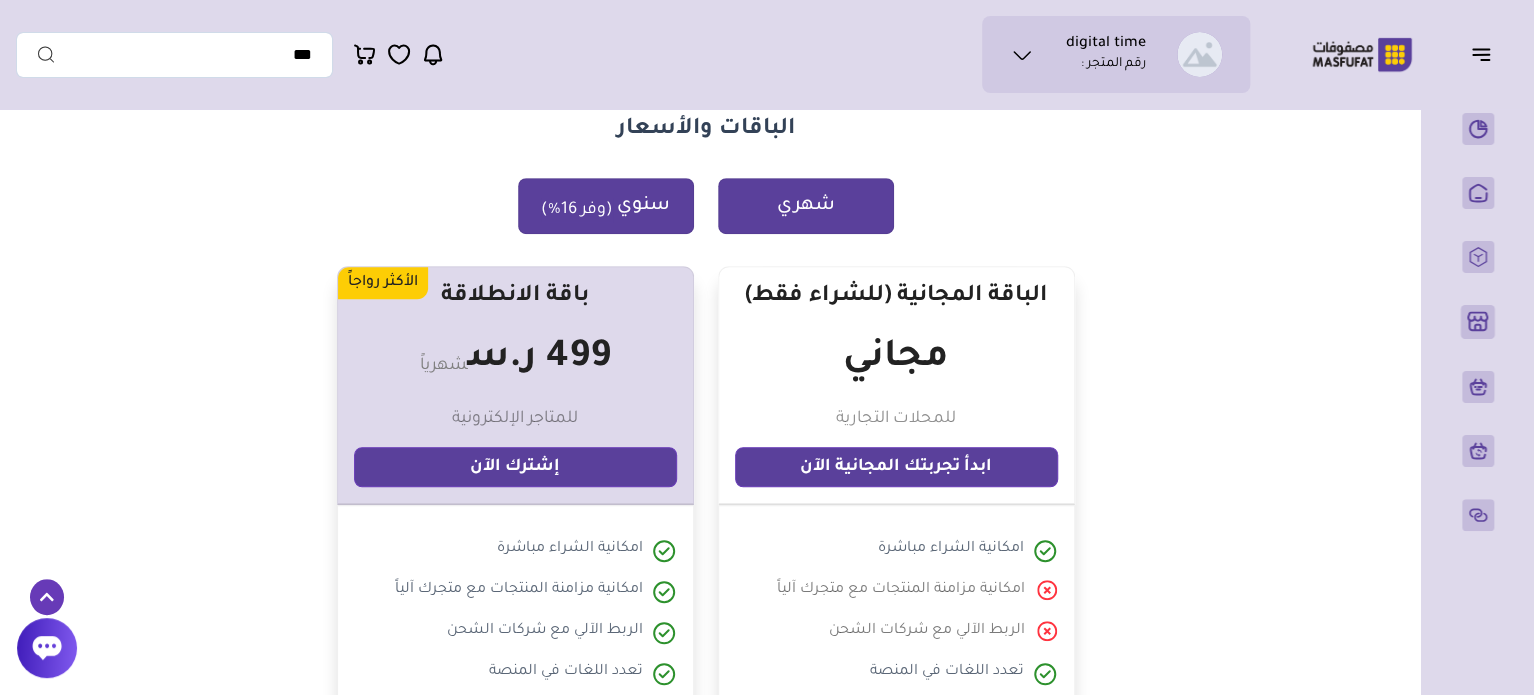click on "(وفر 16%)" at bounding box center (577, 210) 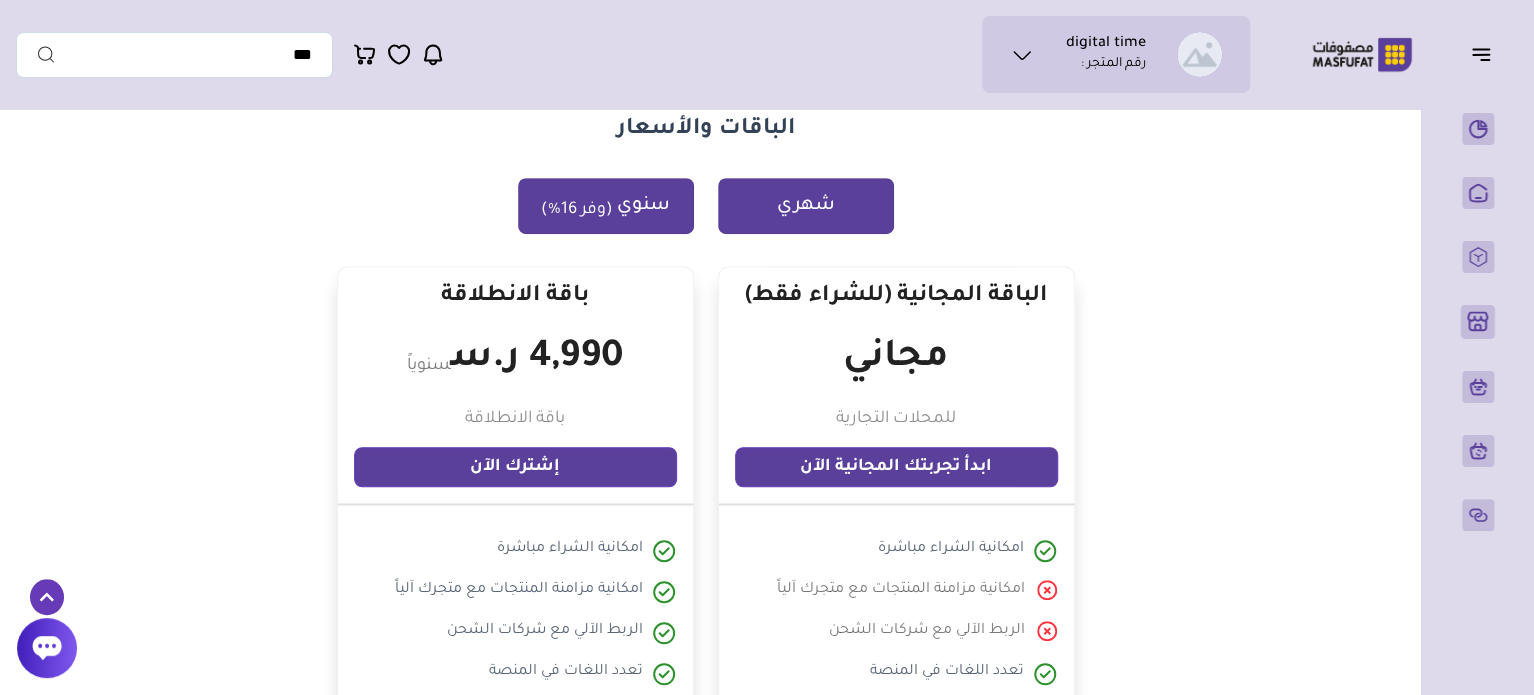 click on "شهري" at bounding box center (806, 206) 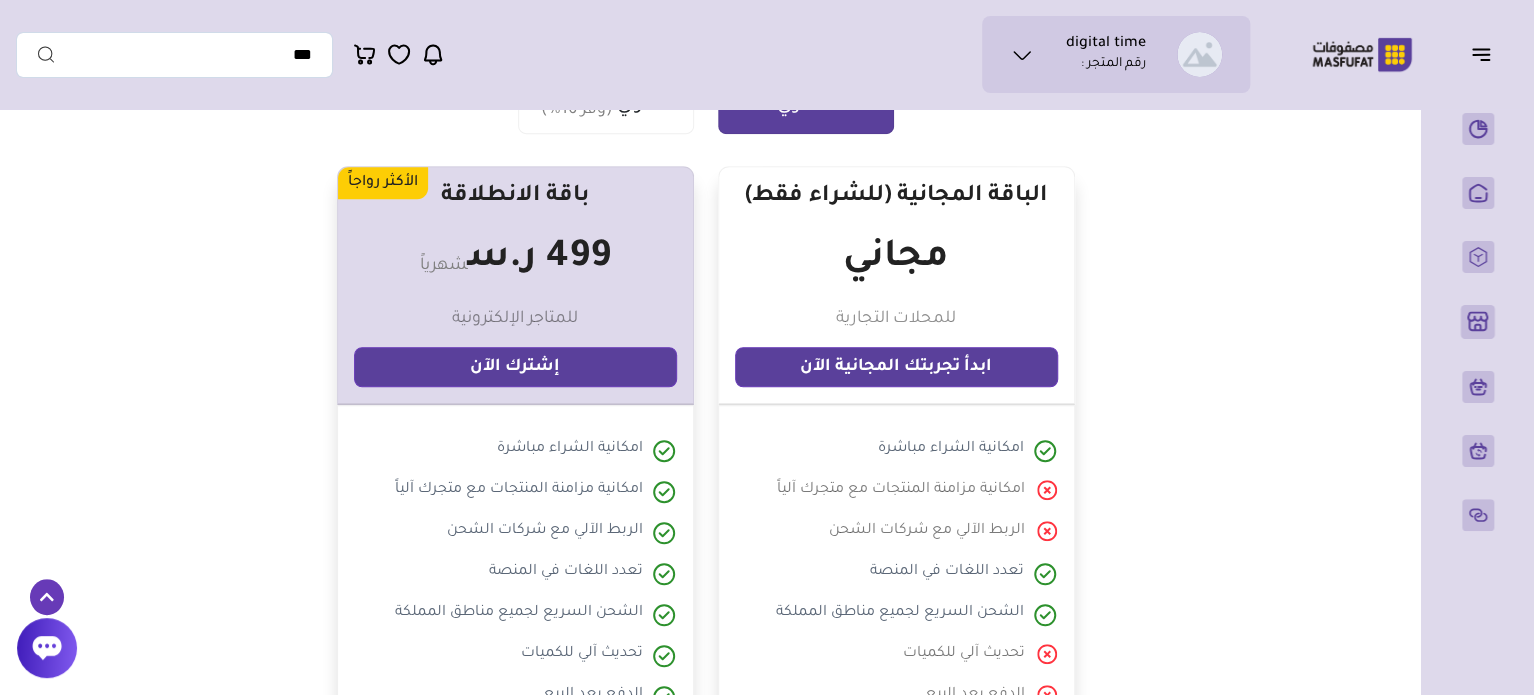 scroll, scrollTop: 700, scrollLeft: 0, axis: vertical 